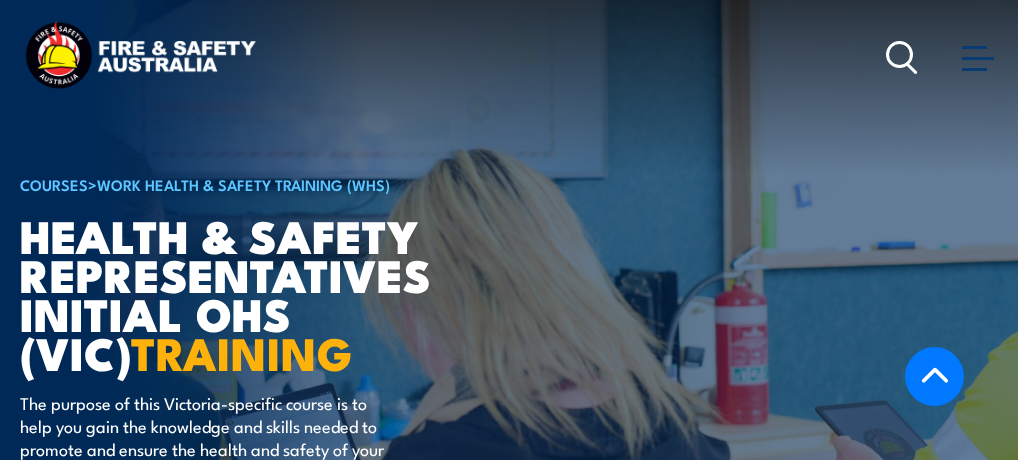 scroll, scrollTop: 3474, scrollLeft: 0, axis: vertical 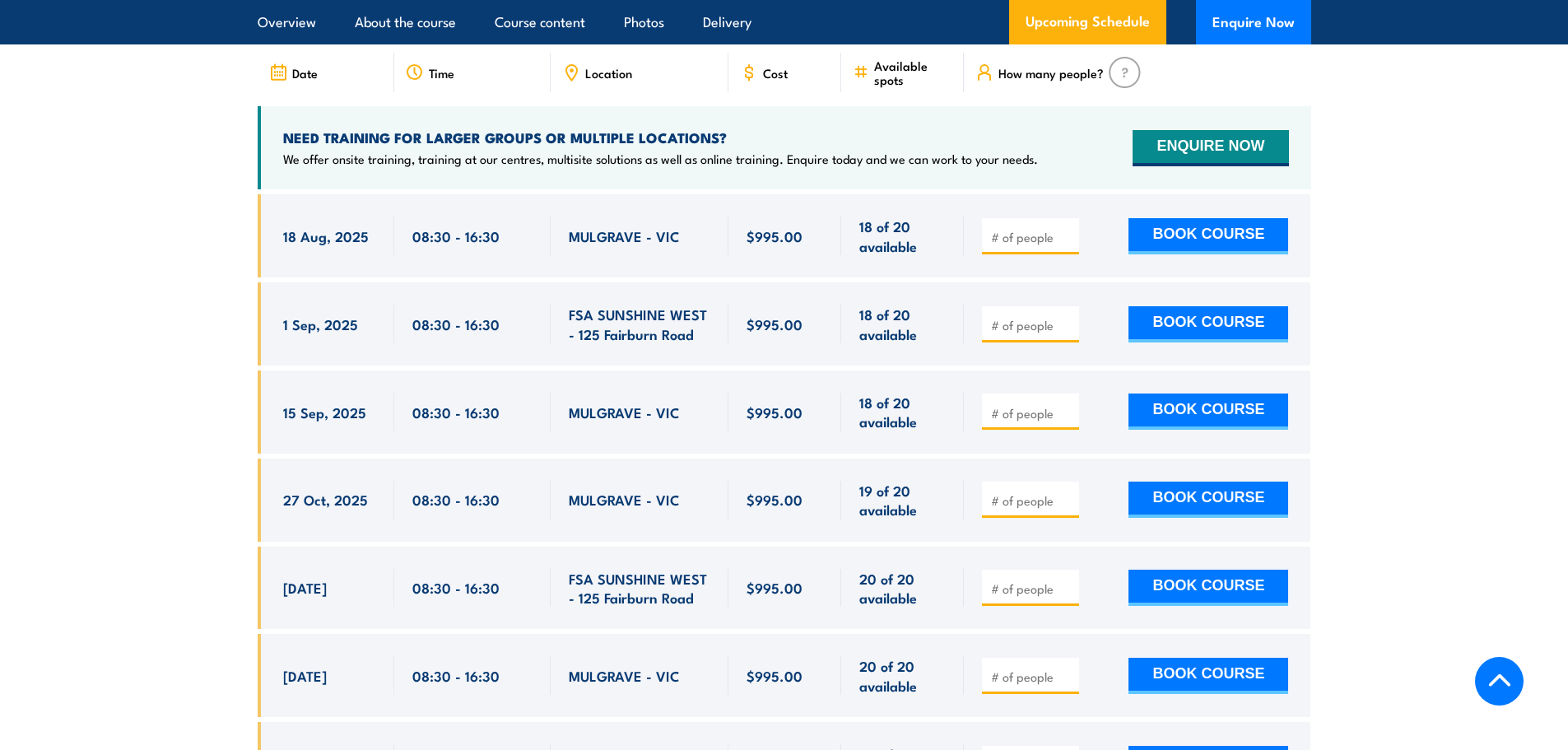 click at bounding box center (1032, 325) 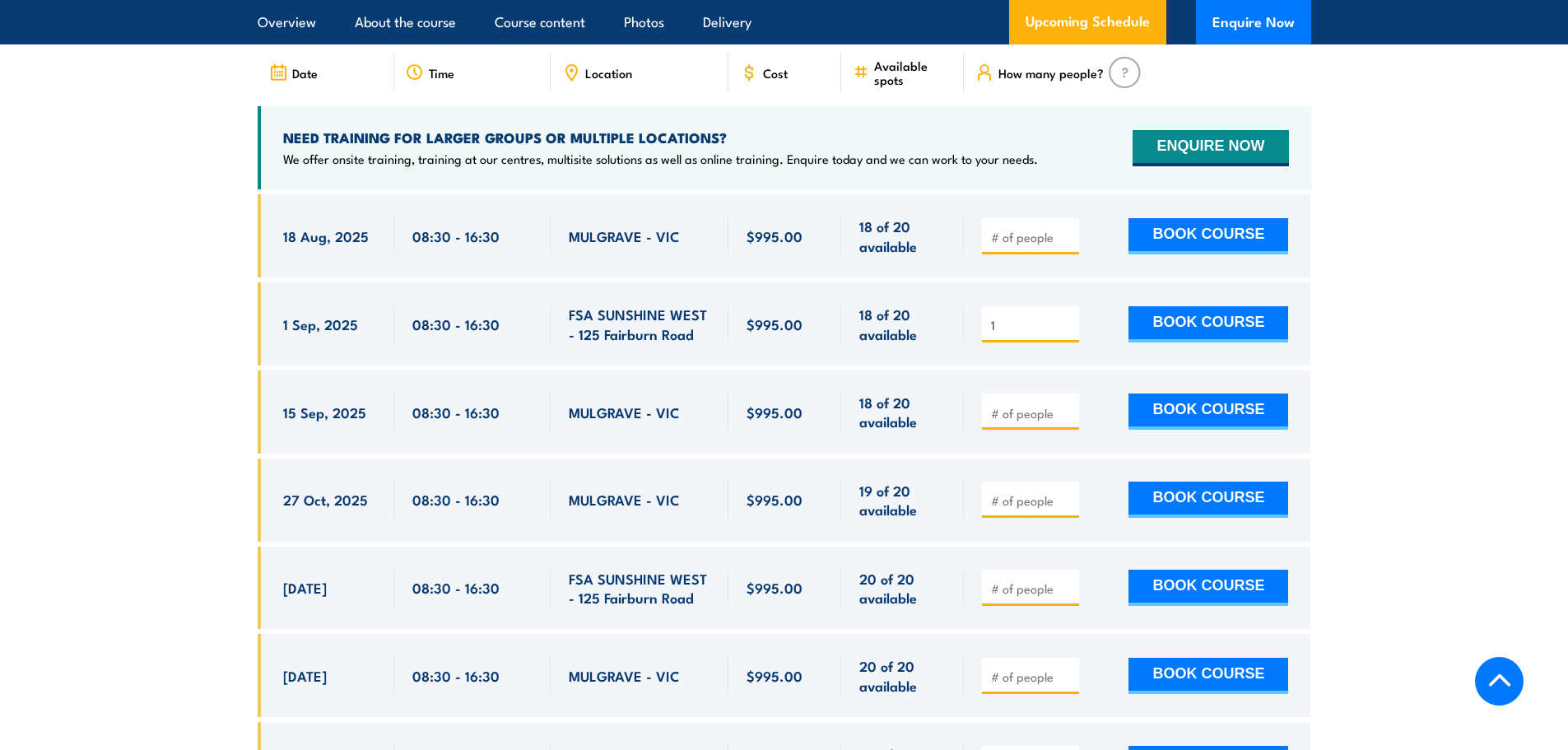 type on "1" 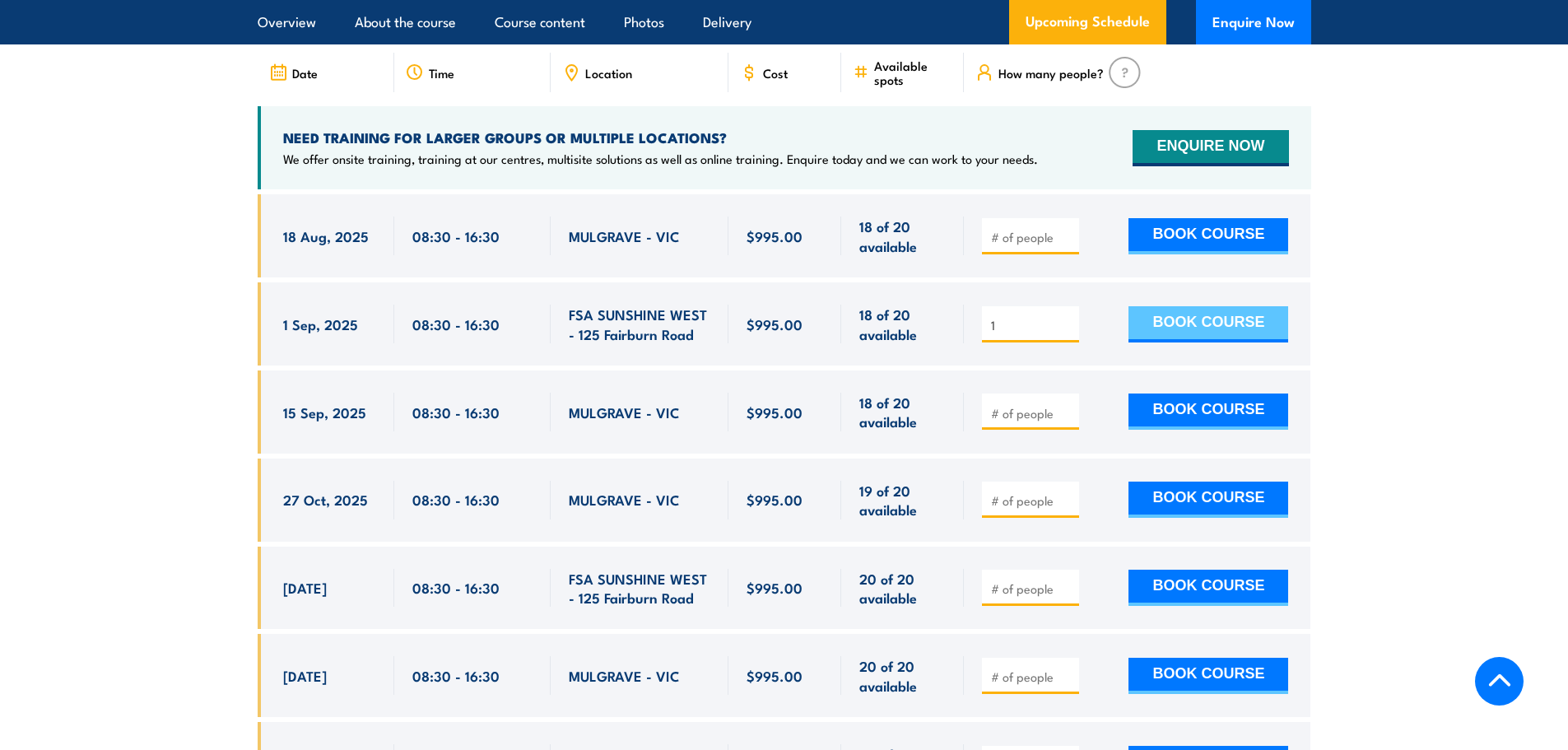 click on "BOOK COURSE" at bounding box center (1208, 324) 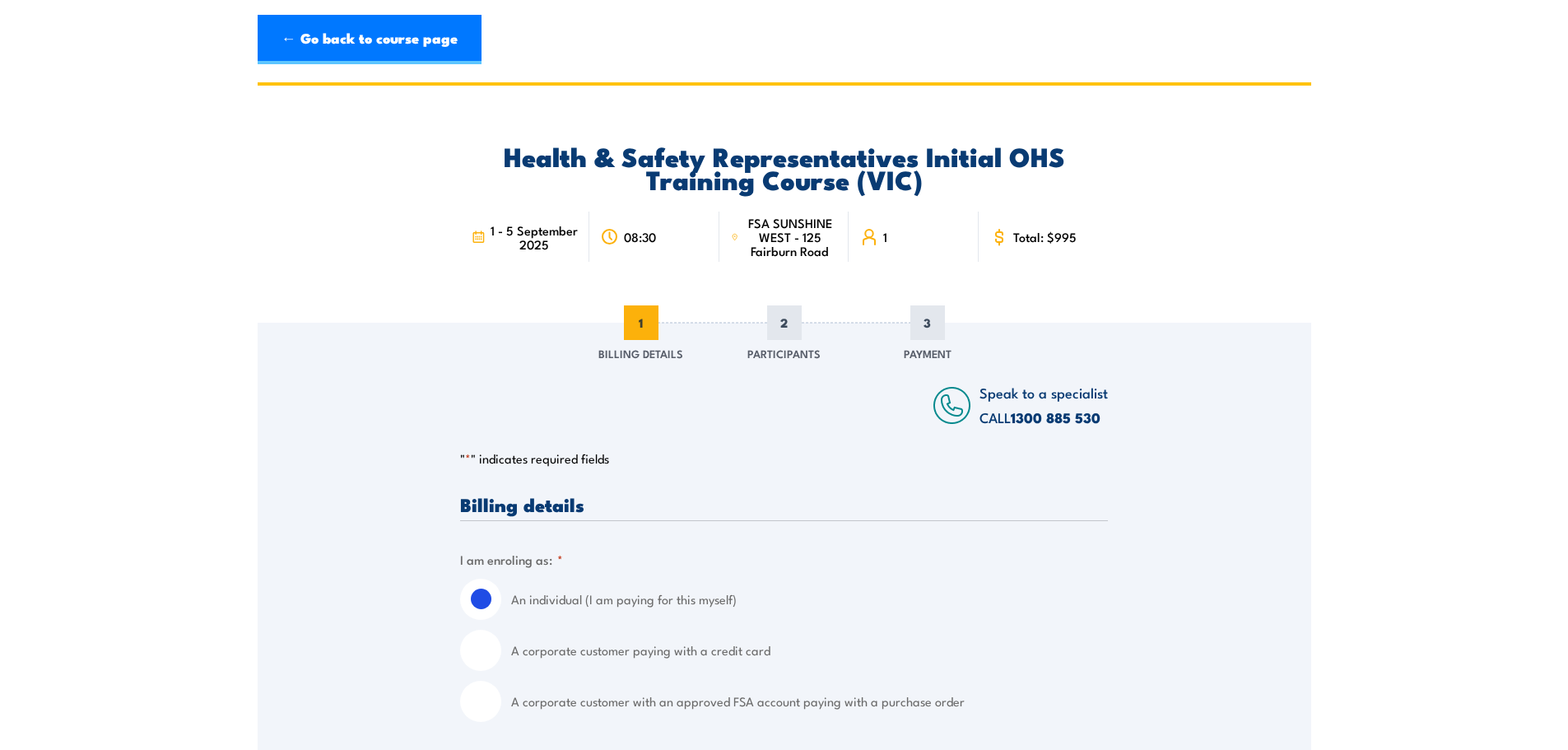 scroll, scrollTop: 0, scrollLeft: 0, axis: both 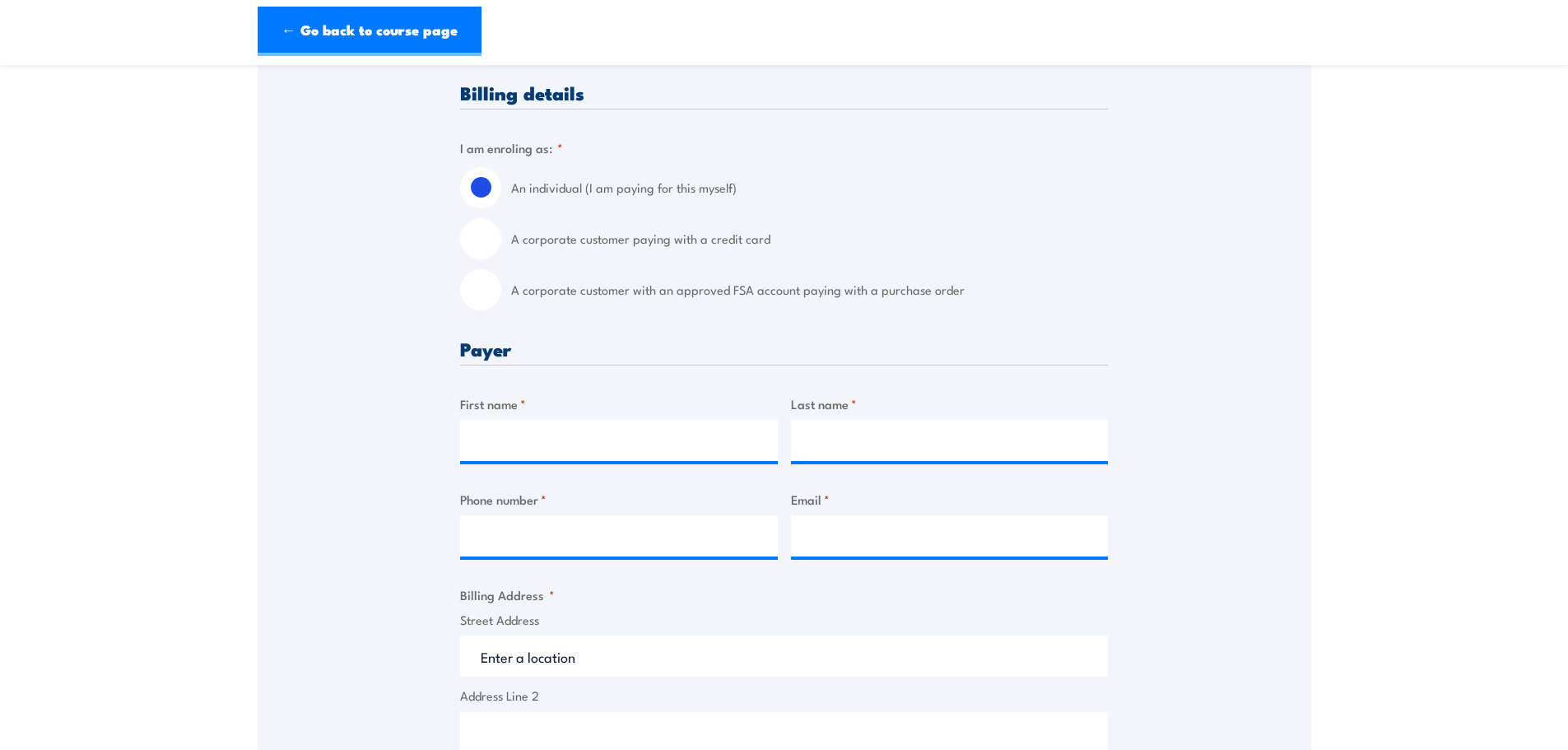 click on "A corporate customer paying with a credit card" at bounding box center (481, 239) 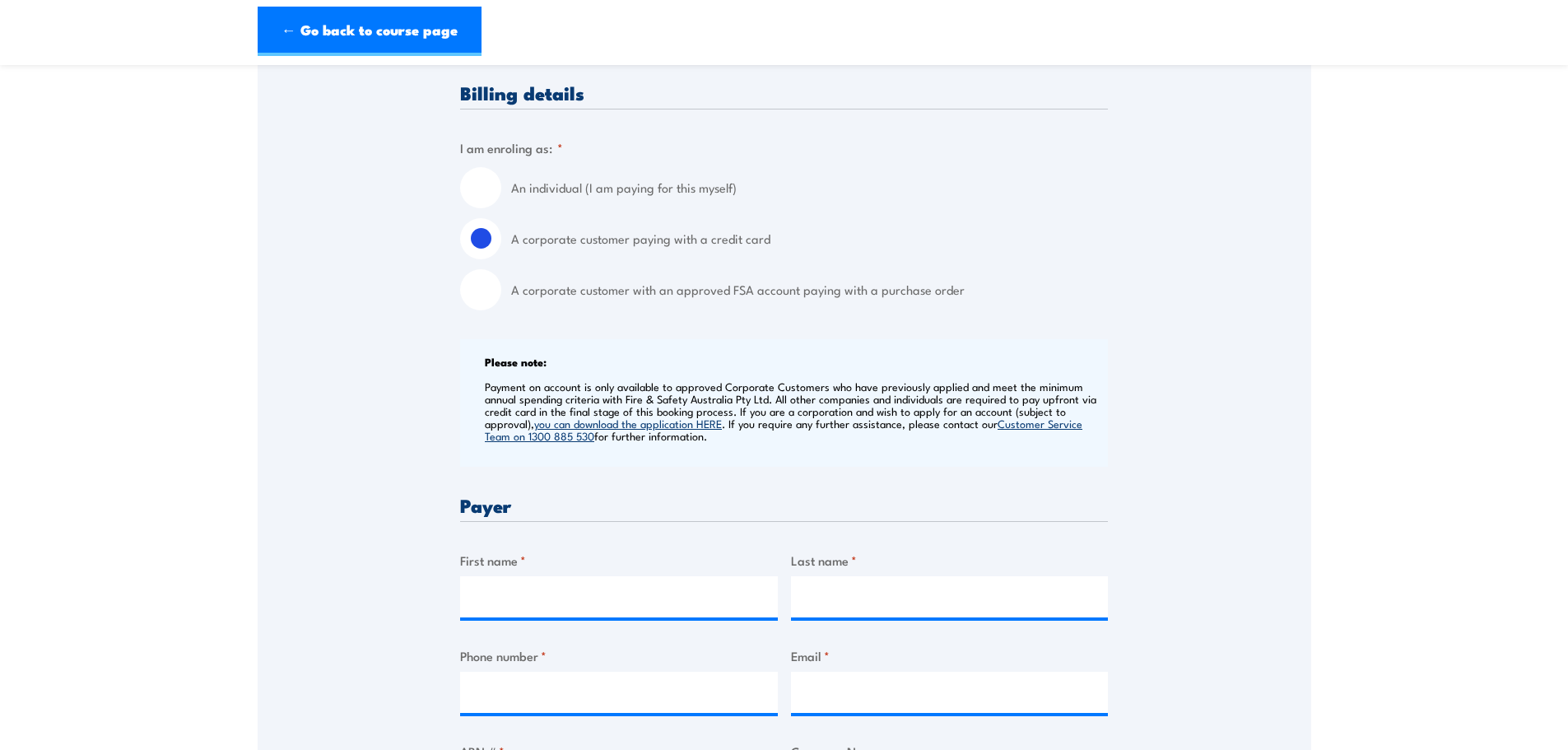 click on "A corporate customer with an approved FSA account paying with a purchase order" at bounding box center [481, 290] 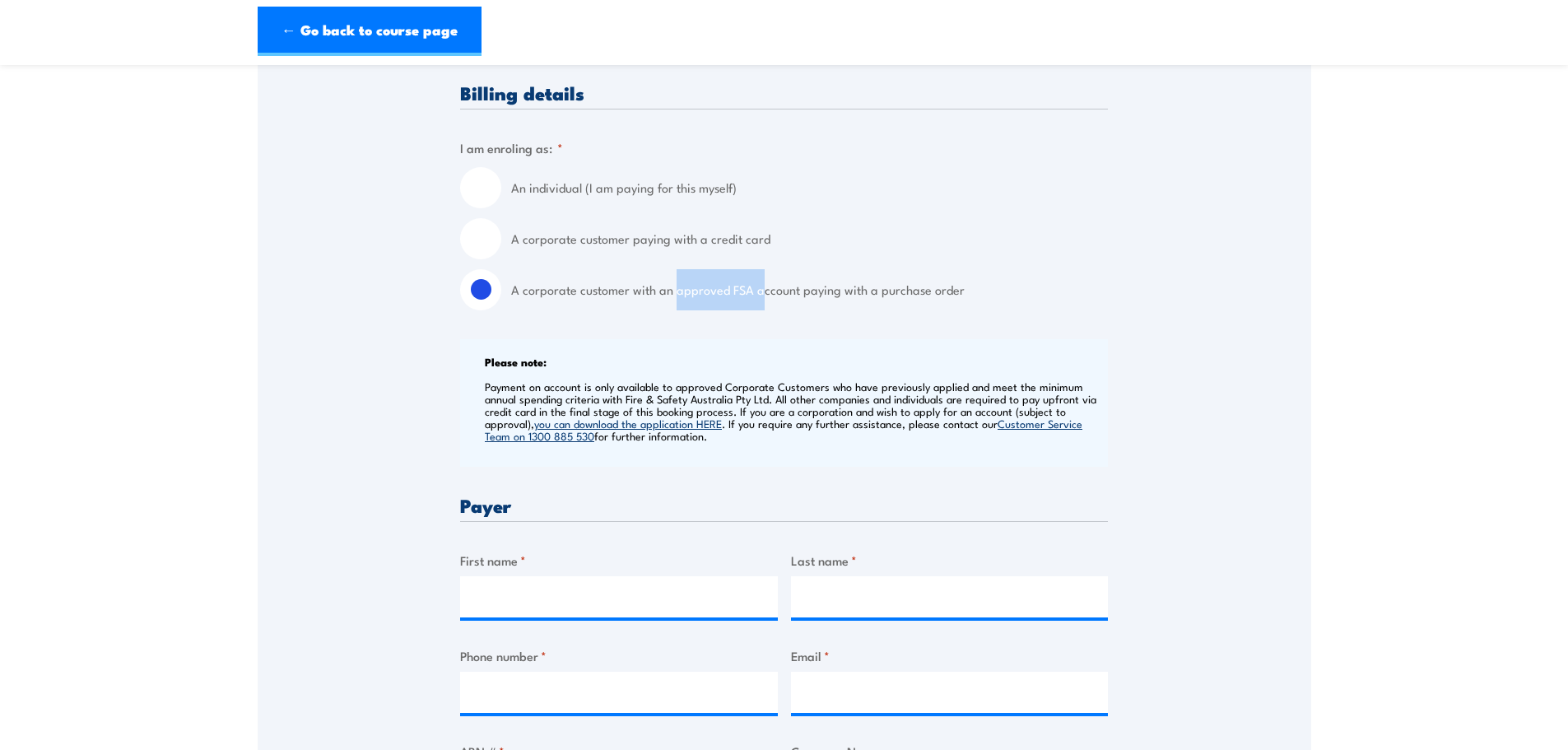 drag, startPoint x: 673, startPoint y: 291, endPoint x: 759, endPoint y: 291, distance: 86 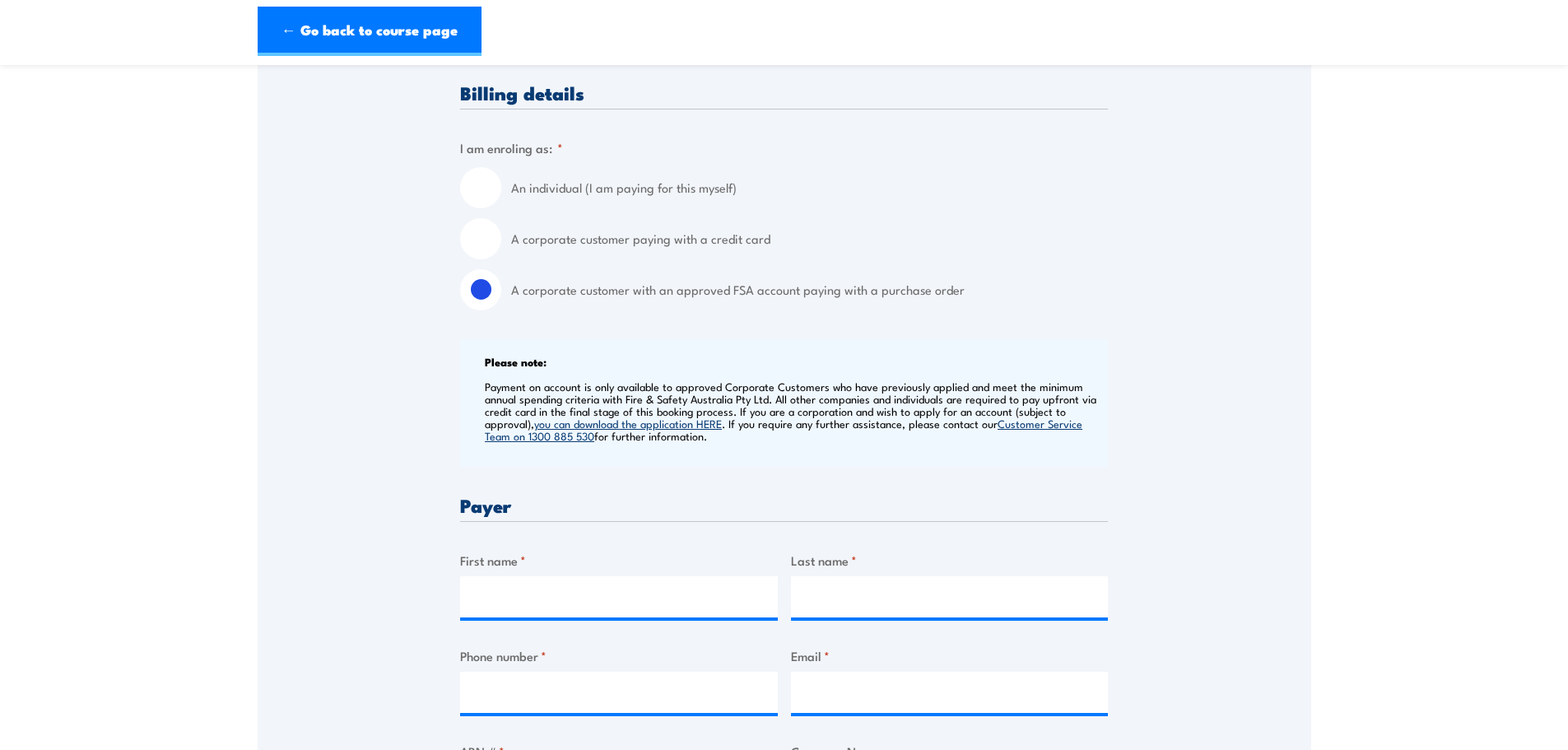 click on "Speak to a specialist
CALL  1300 885 530
CALL  1300 885 530
" * " indicates required fields
1 Billing Details 2 Participants 3 Payment
Billing details I am enroling as: *
An individual (I am paying for this myself)
A corporate customer paying with a credit card
*" at bounding box center [784, 836] 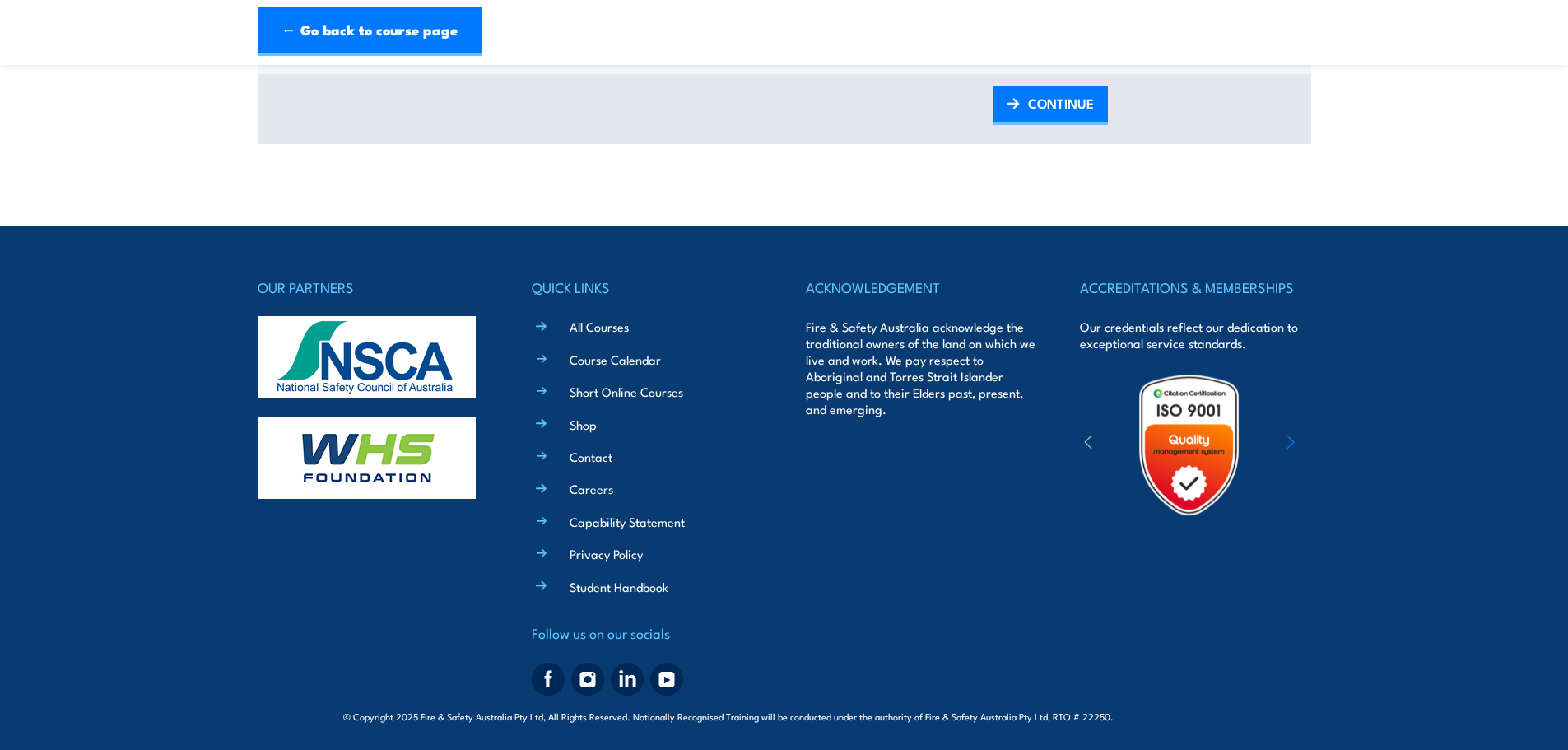 scroll, scrollTop: 2148, scrollLeft: 0, axis: vertical 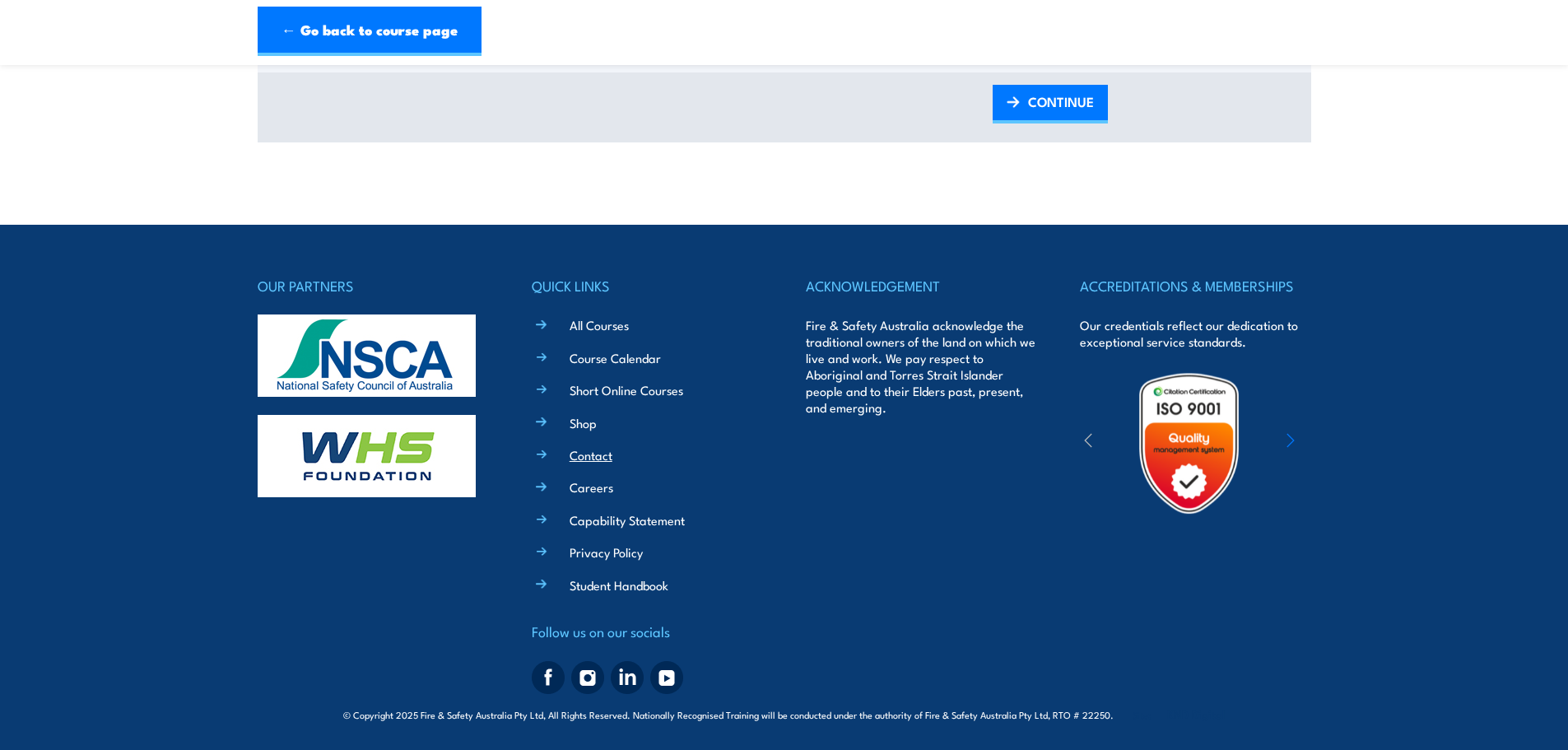 click on "Contact" at bounding box center [591, 454] 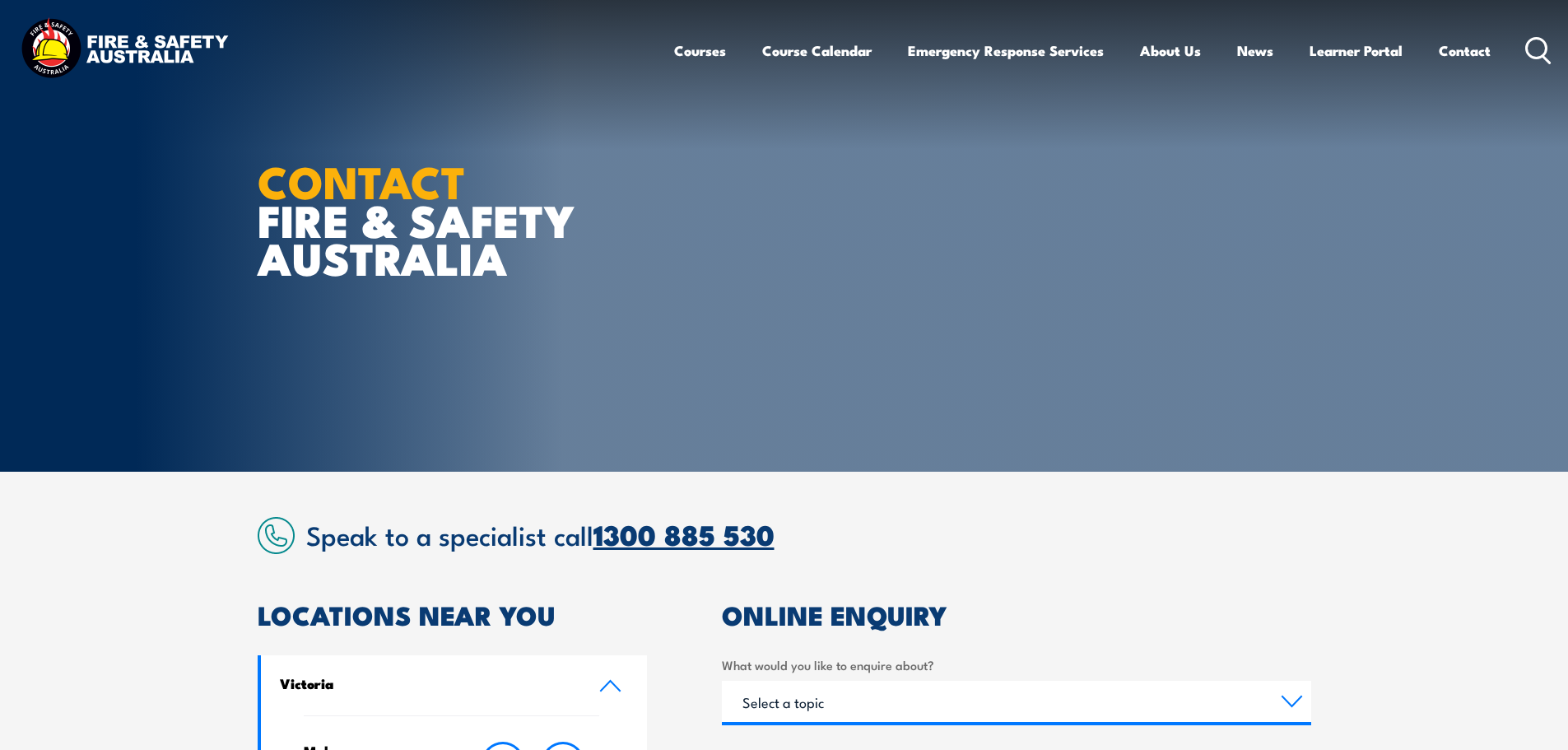 scroll, scrollTop: 0, scrollLeft: 0, axis: both 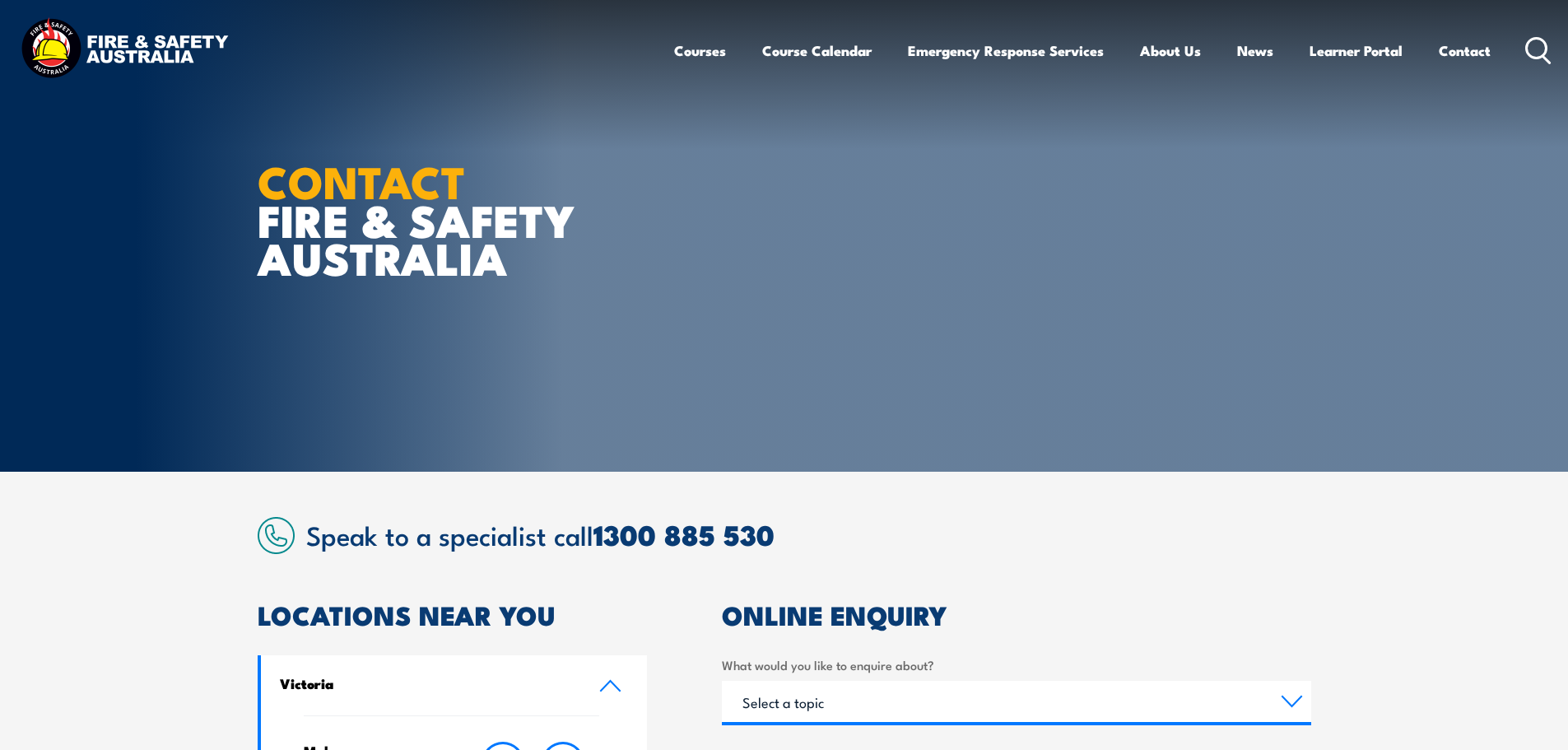 click 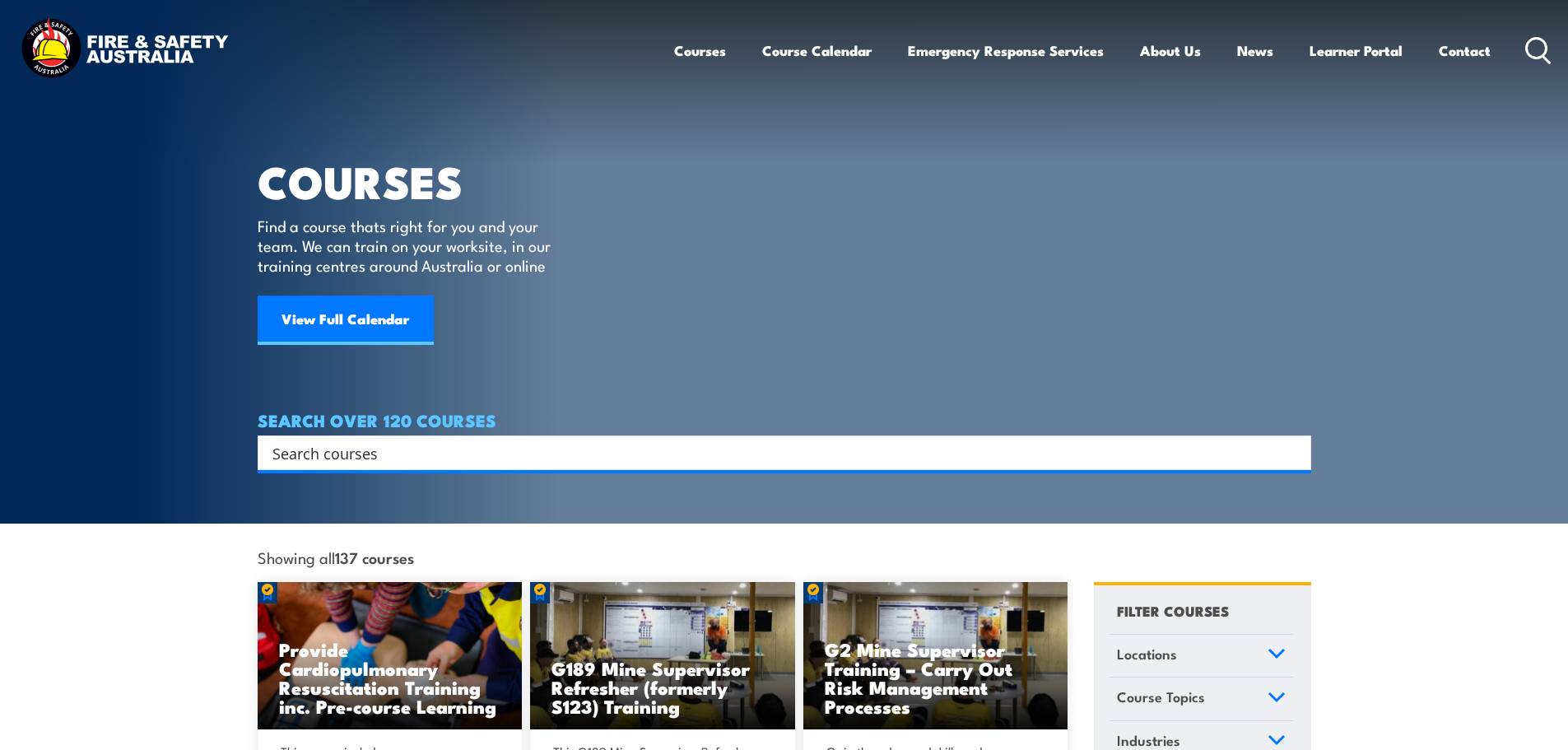 scroll, scrollTop: 0, scrollLeft: 0, axis: both 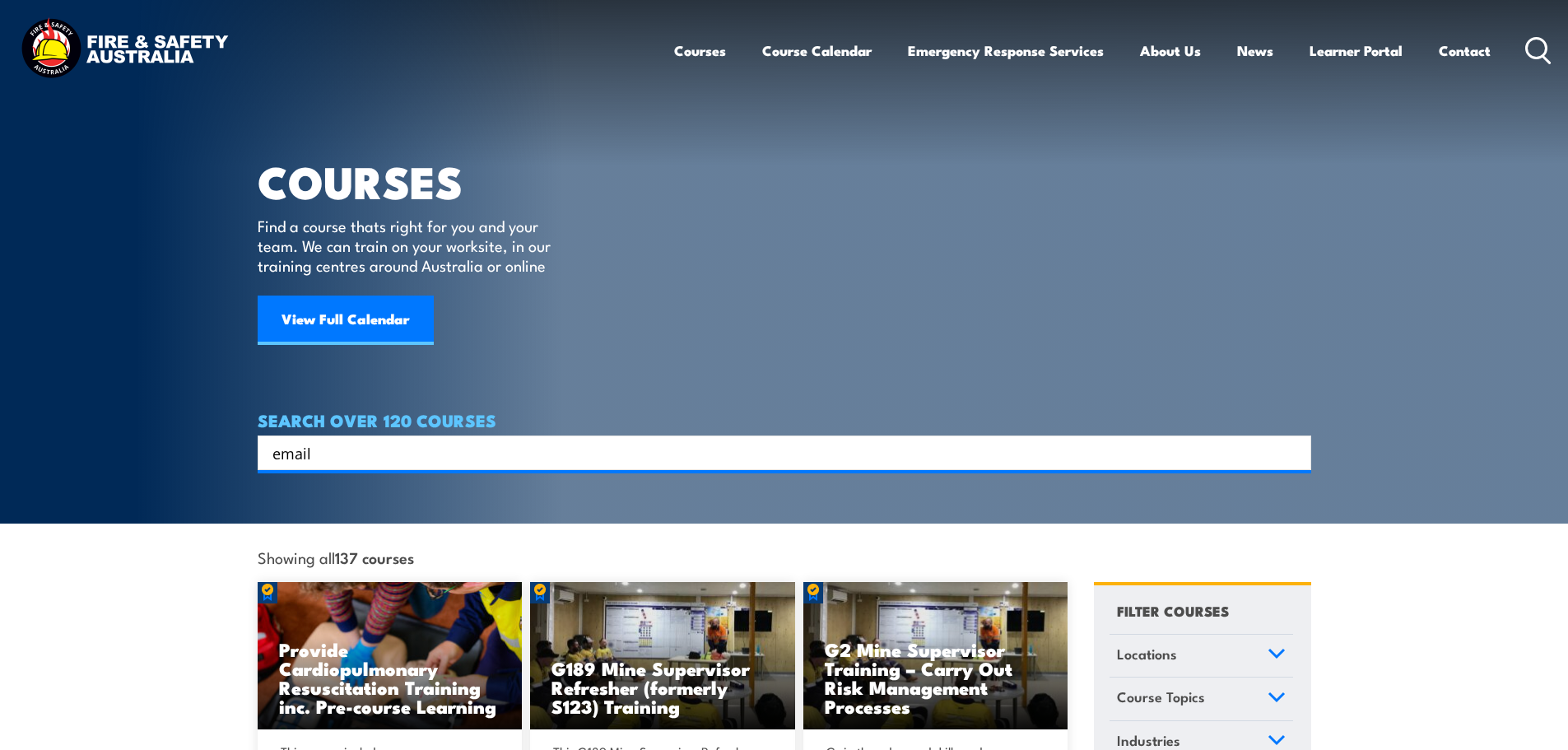 type on "email" 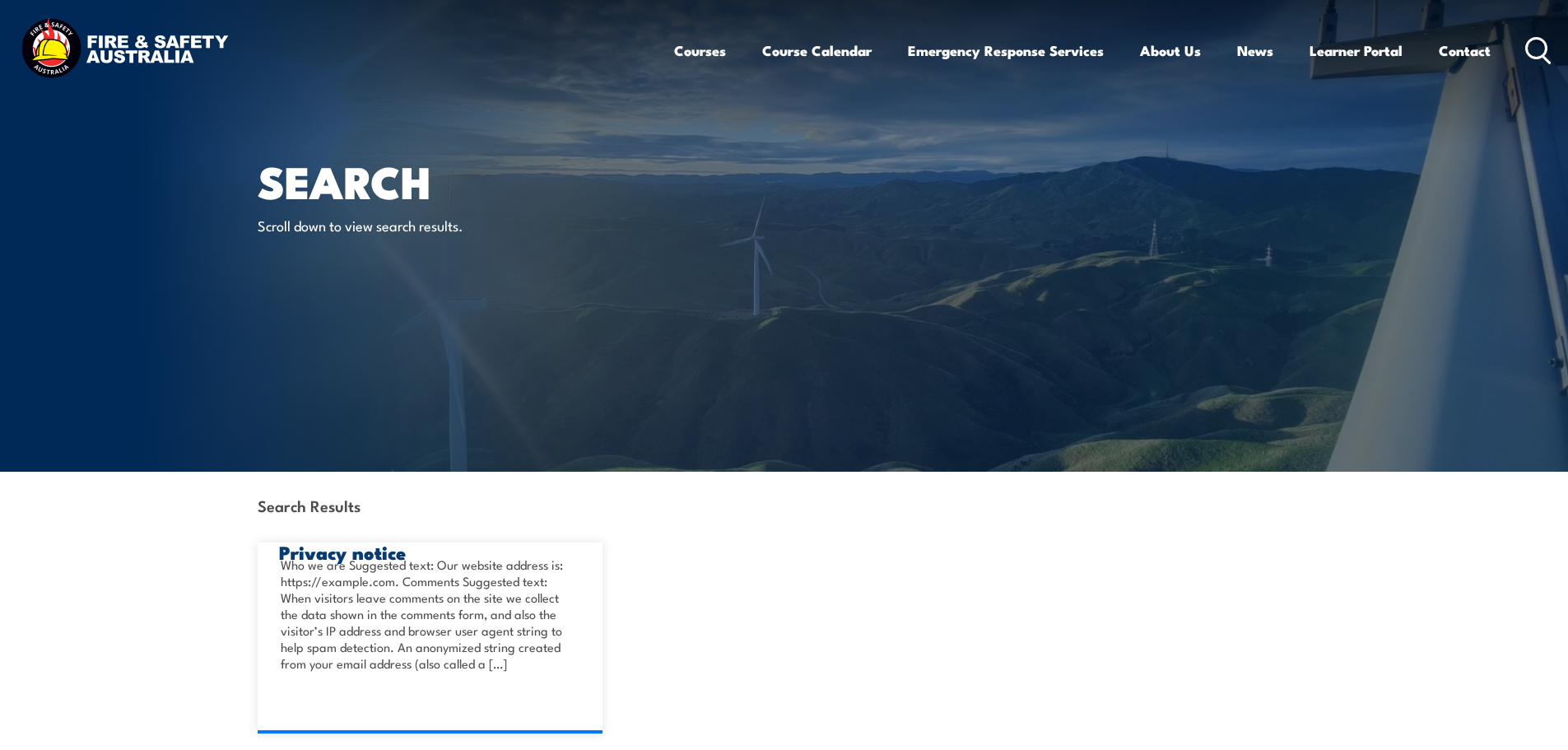 scroll, scrollTop: 0, scrollLeft: 0, axis: both 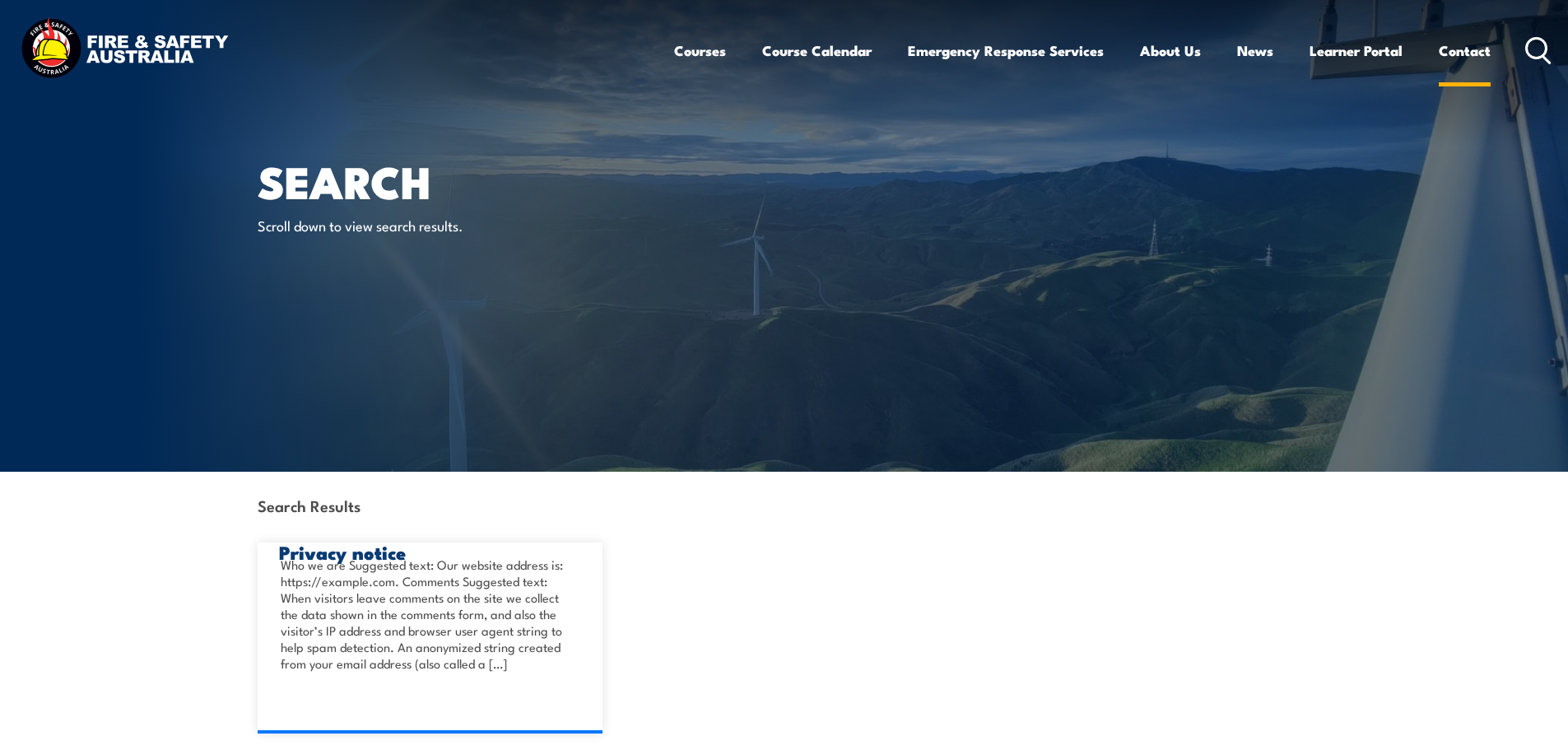 click on "Contact" at bounding box center [1464, 50] 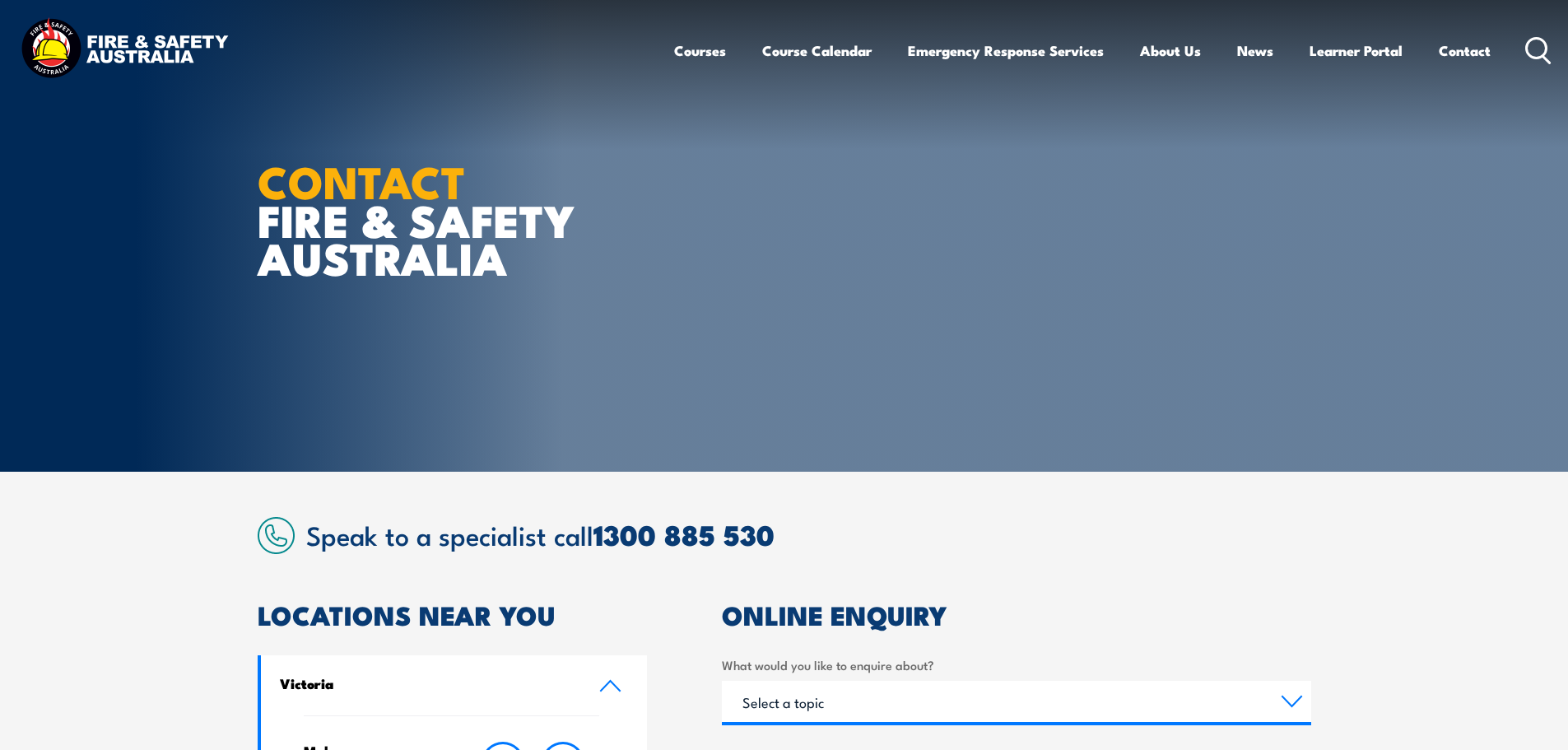 scroll, scrollTop: 0, scrollLeft: 0, axis: both 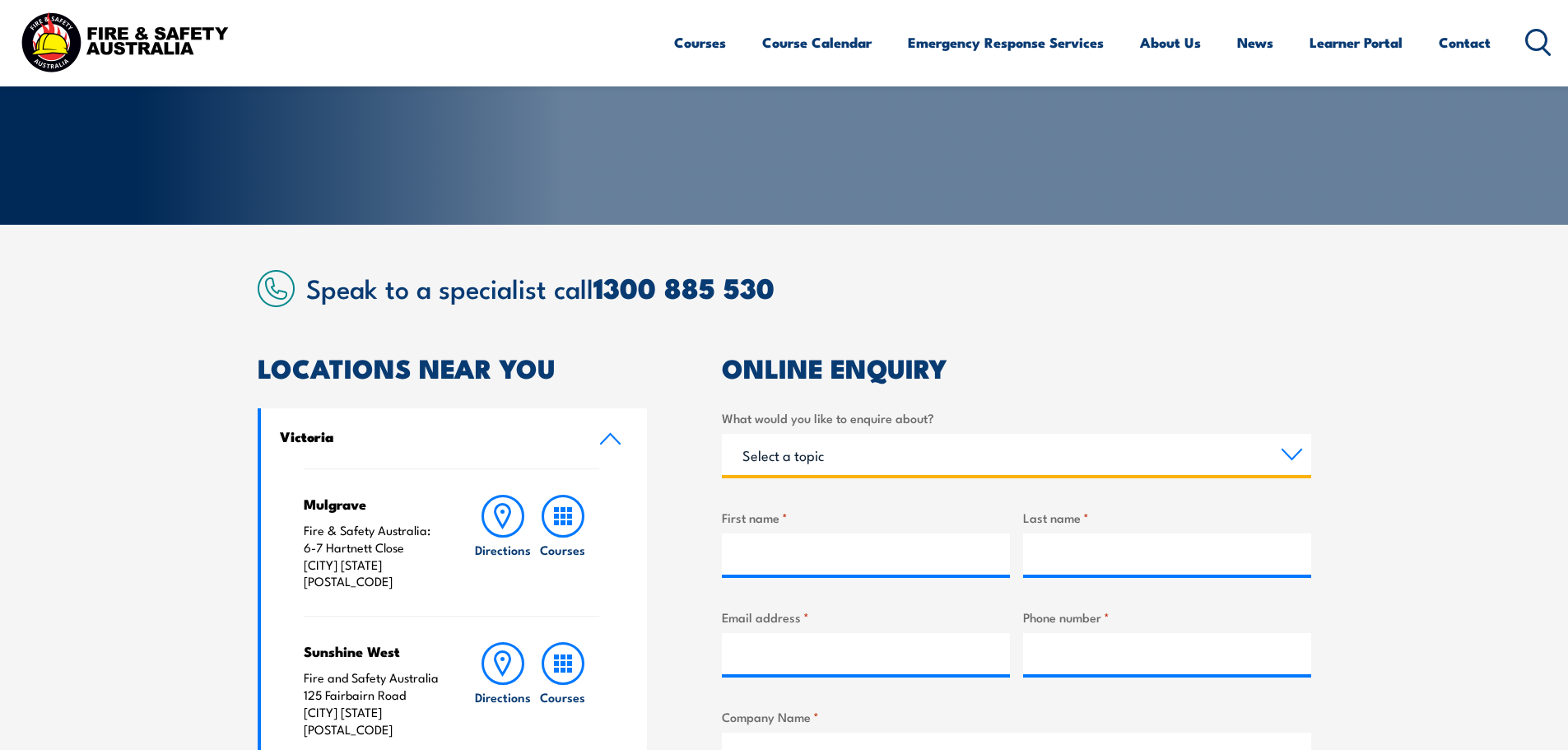 click on "Select a topic Training Emergency Response Services General Enquiry" at bounding box center [1017, 454] 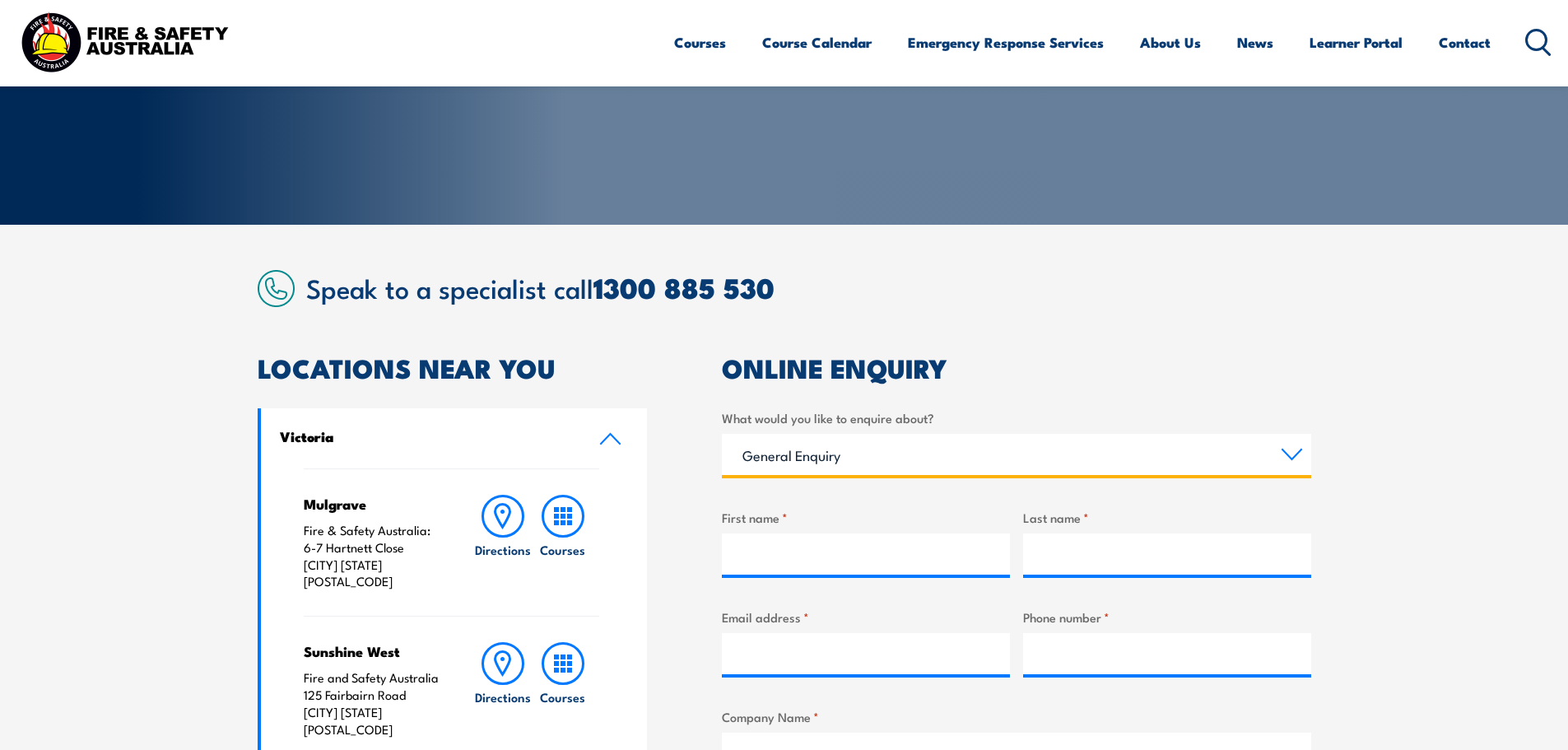 click on "Select a topic Training Emergency Response Services General Enquiry" at bounding box center [1017, 454] 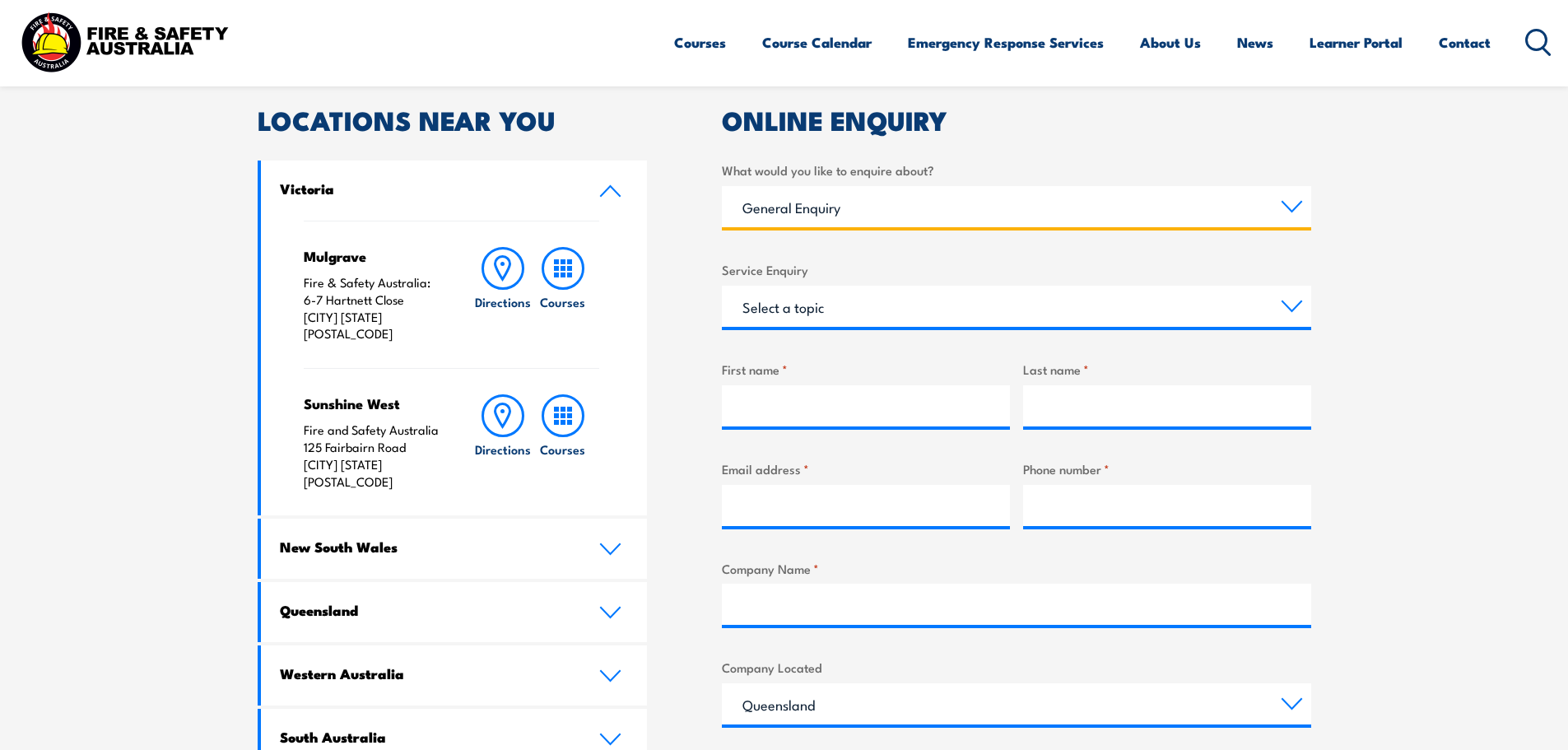 scroll, scrollTop: 494, scrollLeft: 0, axis: vertical 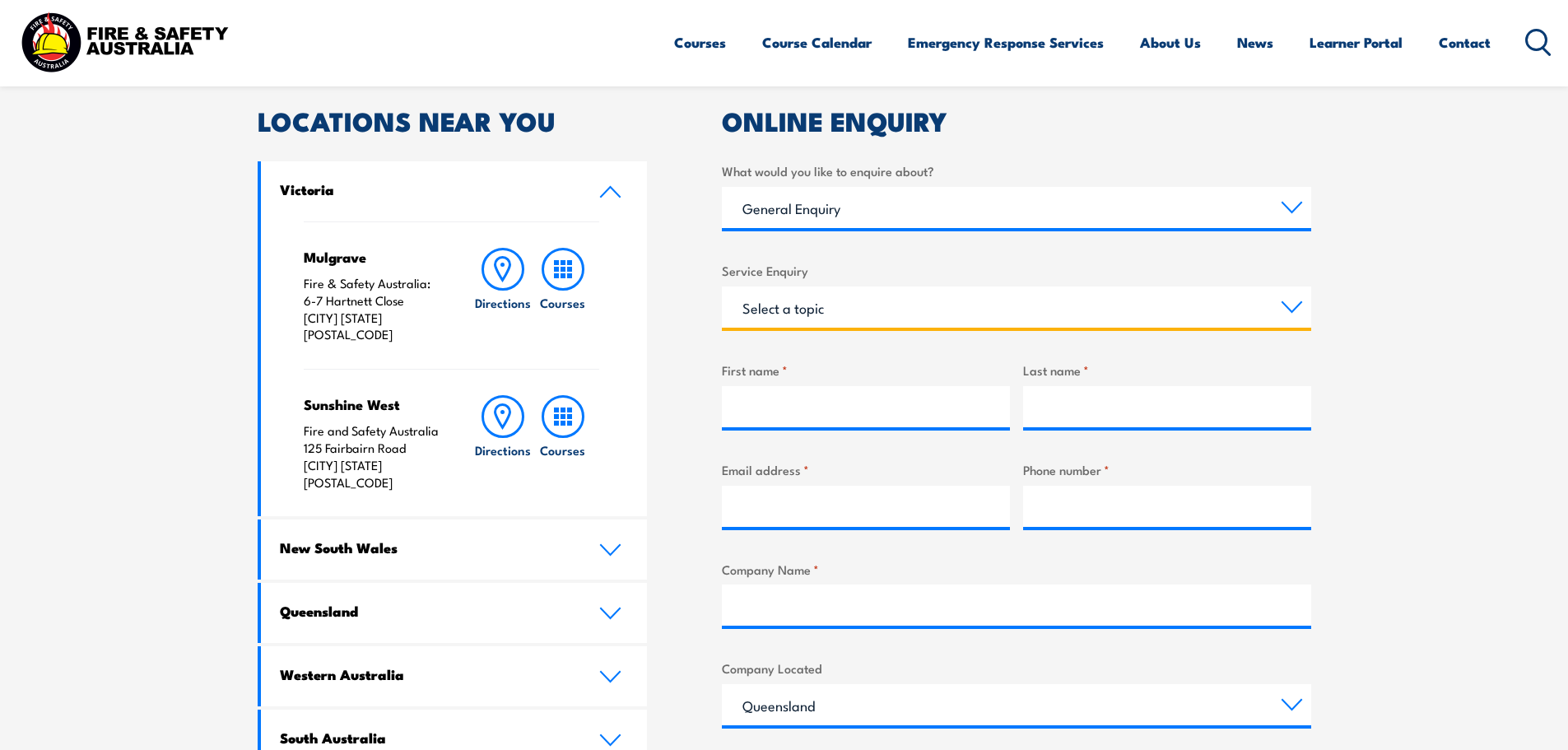 click on "Select a topic Assistance in completing an online enrolment booking Request a copy of a certificate Pay an invoice or obtain a copy of an invoice Enquiry about RPL (Recognised Prior Learning) Request FREE Fire Extinguisher or Resuscitation charts Other" at bounding box center [1017, 307] 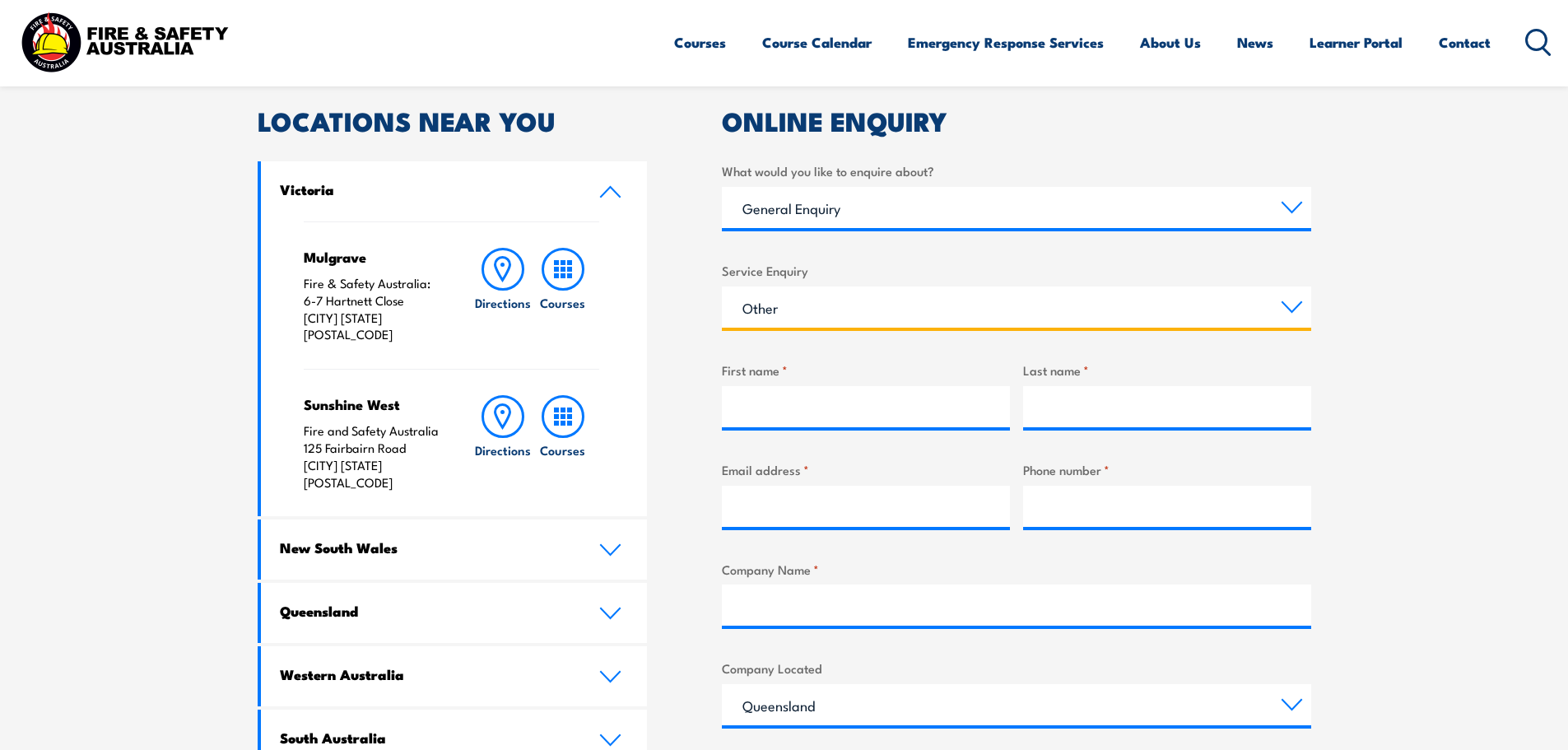 click on "Select a topic Assistance in completing an online enrolment booking Request a copy of a certificate Pay an invoice or obtain a copy of an invoice Enquiry about RPL (Recognised Prior Learning) Request FREE Fire Extinguisher or Resuscitation charts Other" at bounding box center [1017, 307] 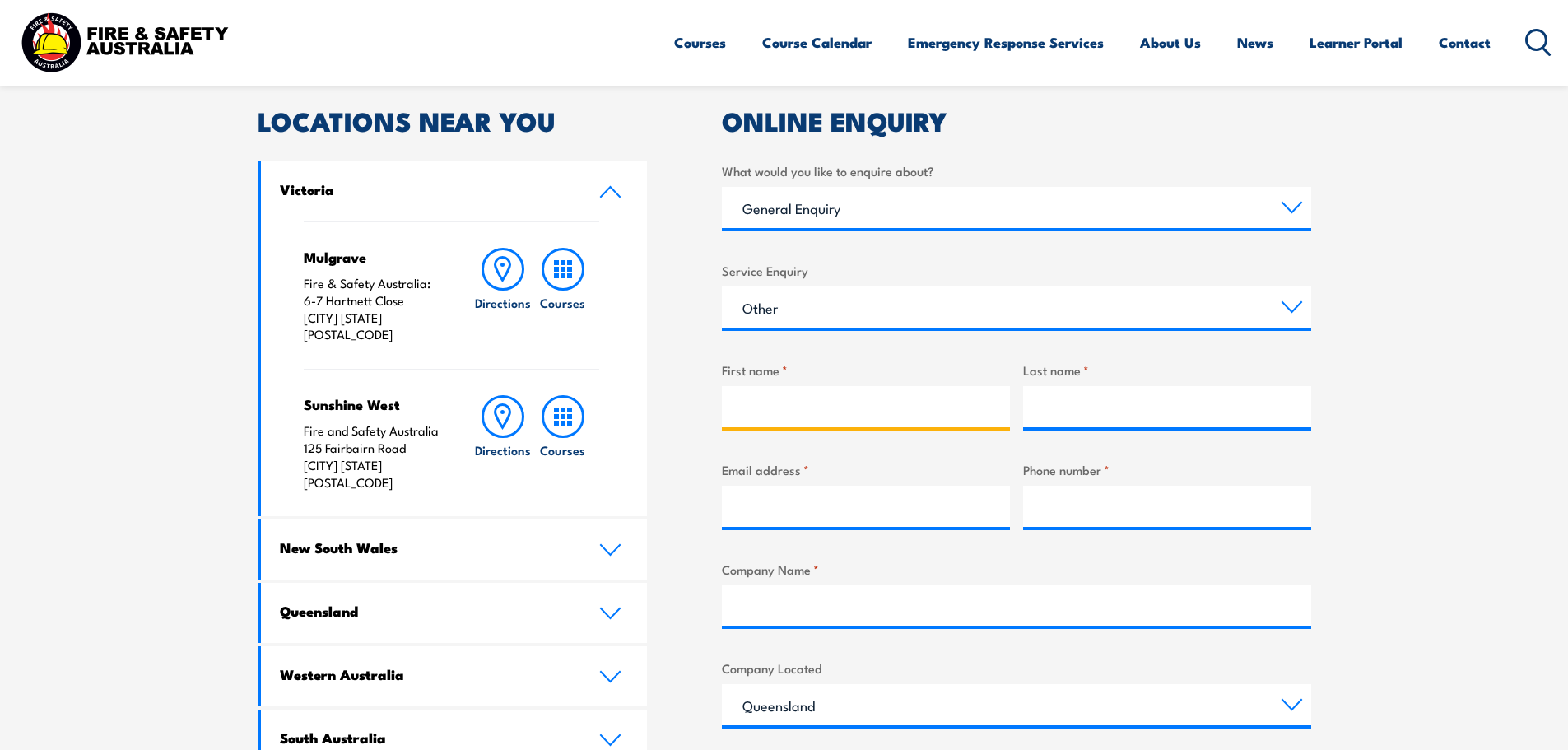 click on "First name *" at bounding box center [866, 407] 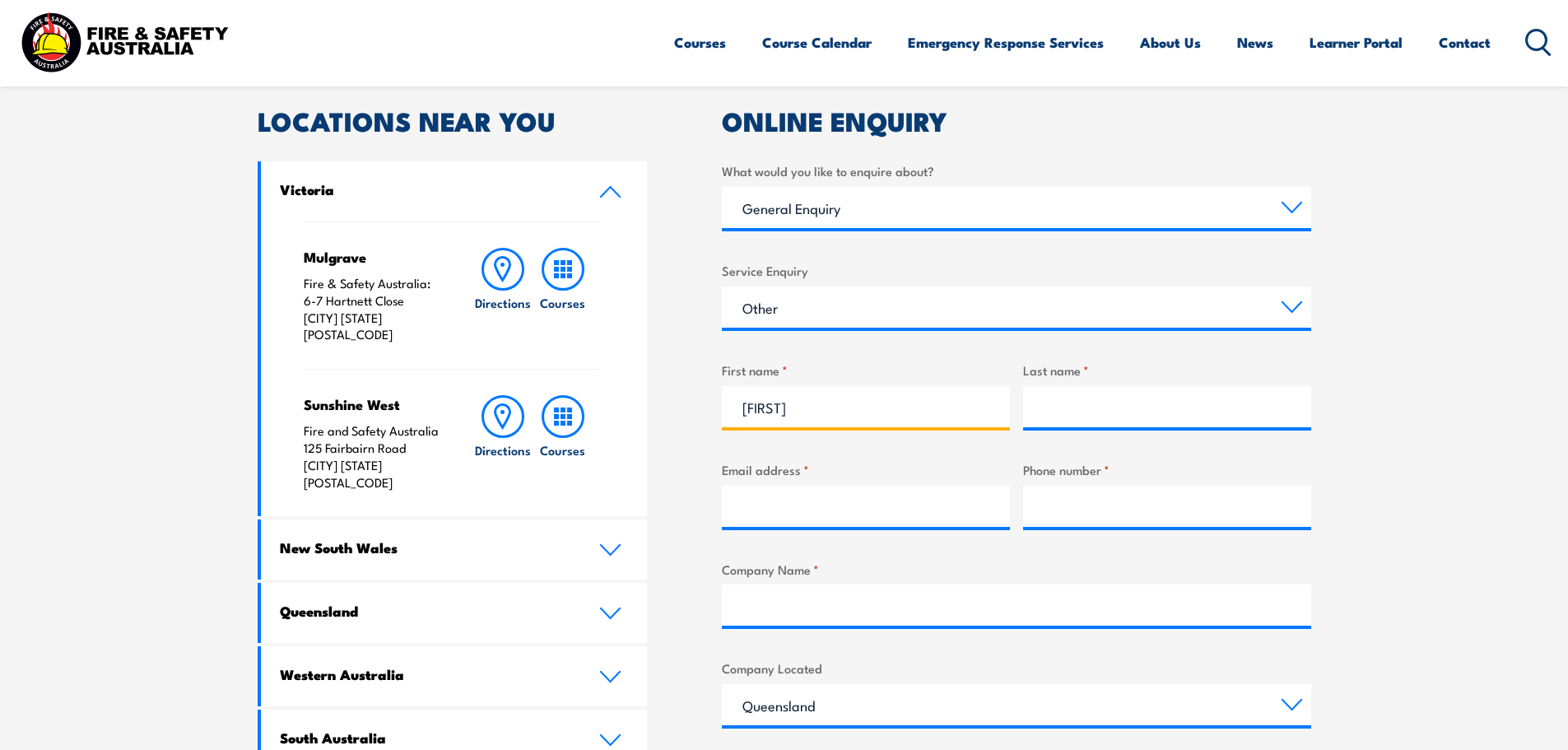 type on "[FIRST]" 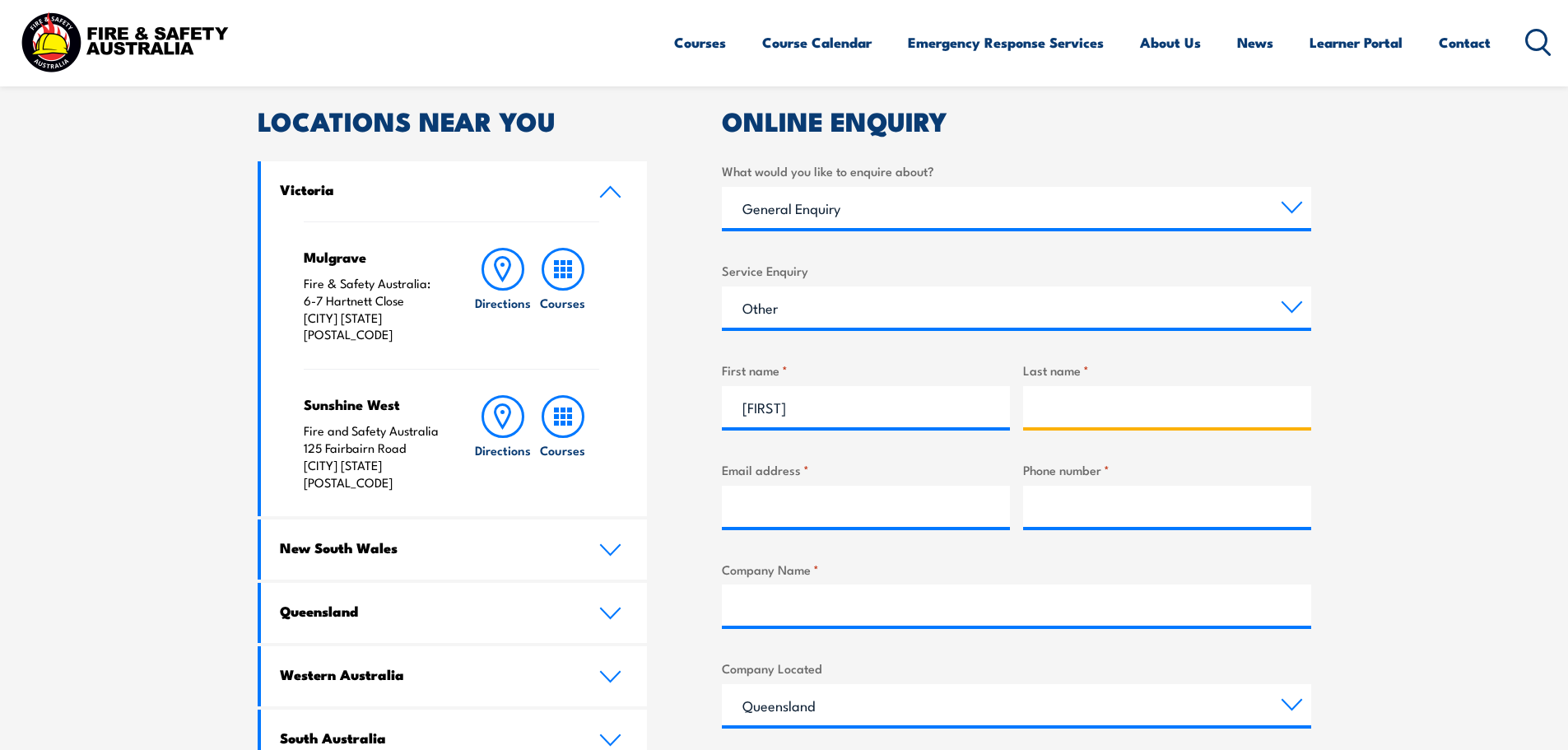 click on "Last name *" at bounding box center [1167, 407] 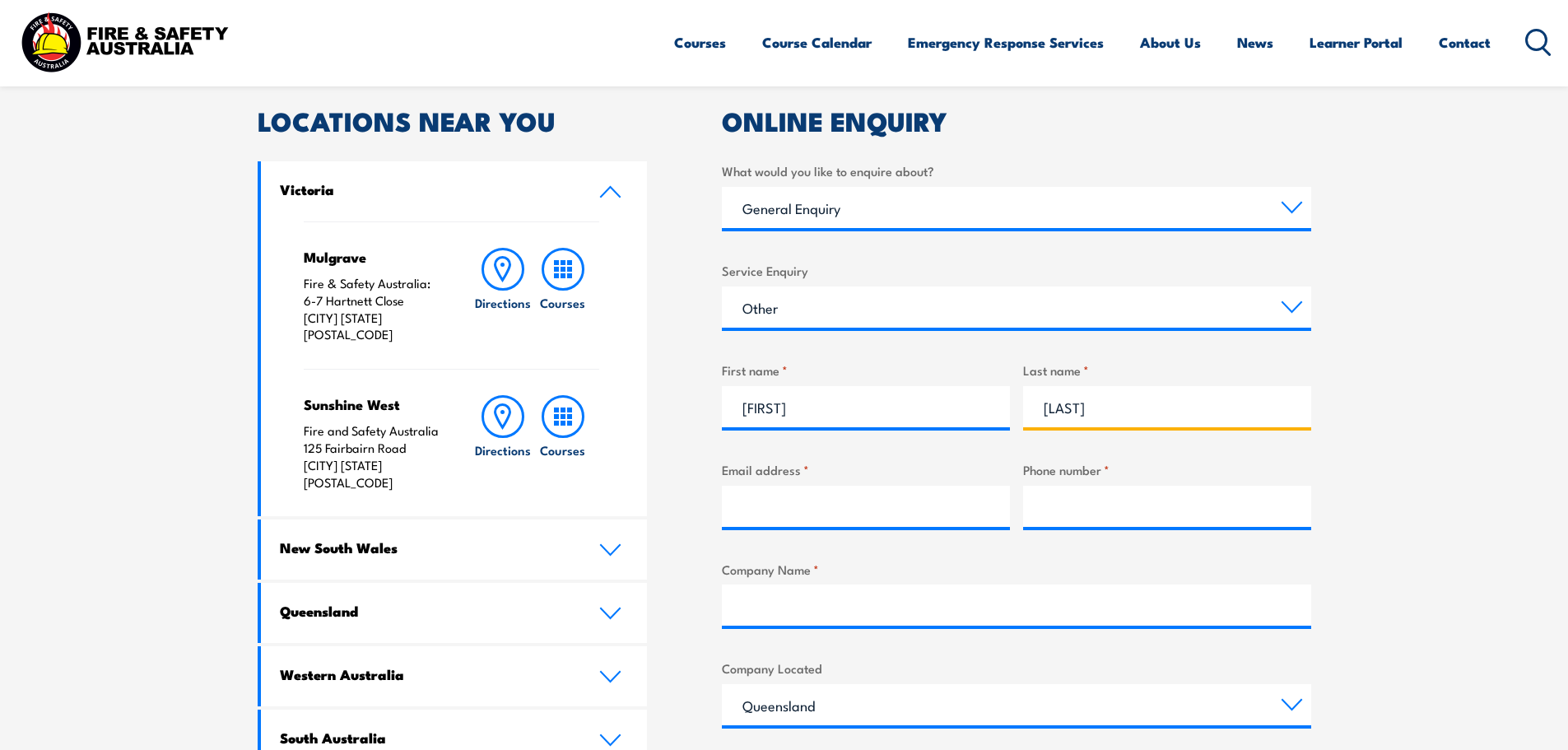 type on "[LAST]" 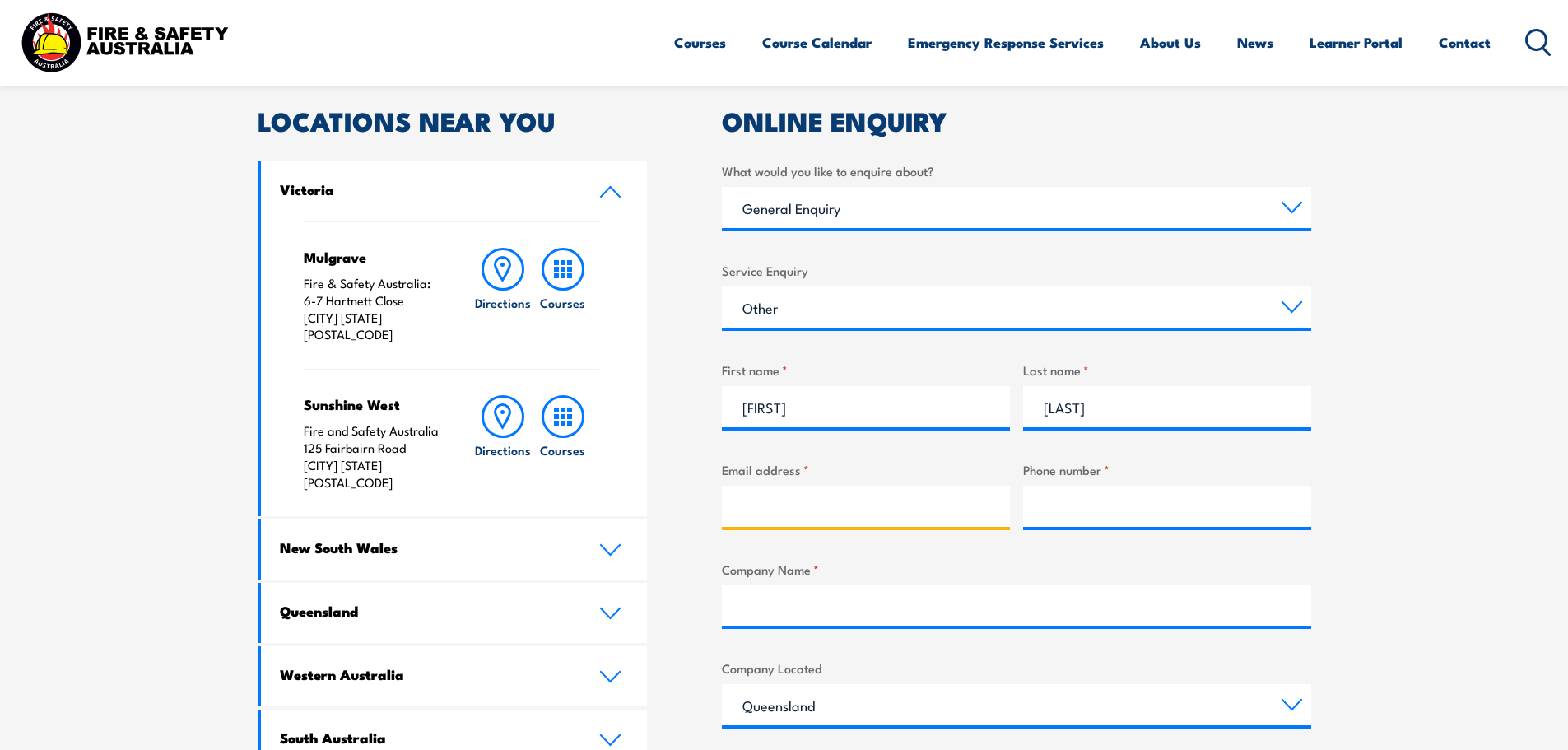 click on "Email address *" at bounding box center (866, 506) 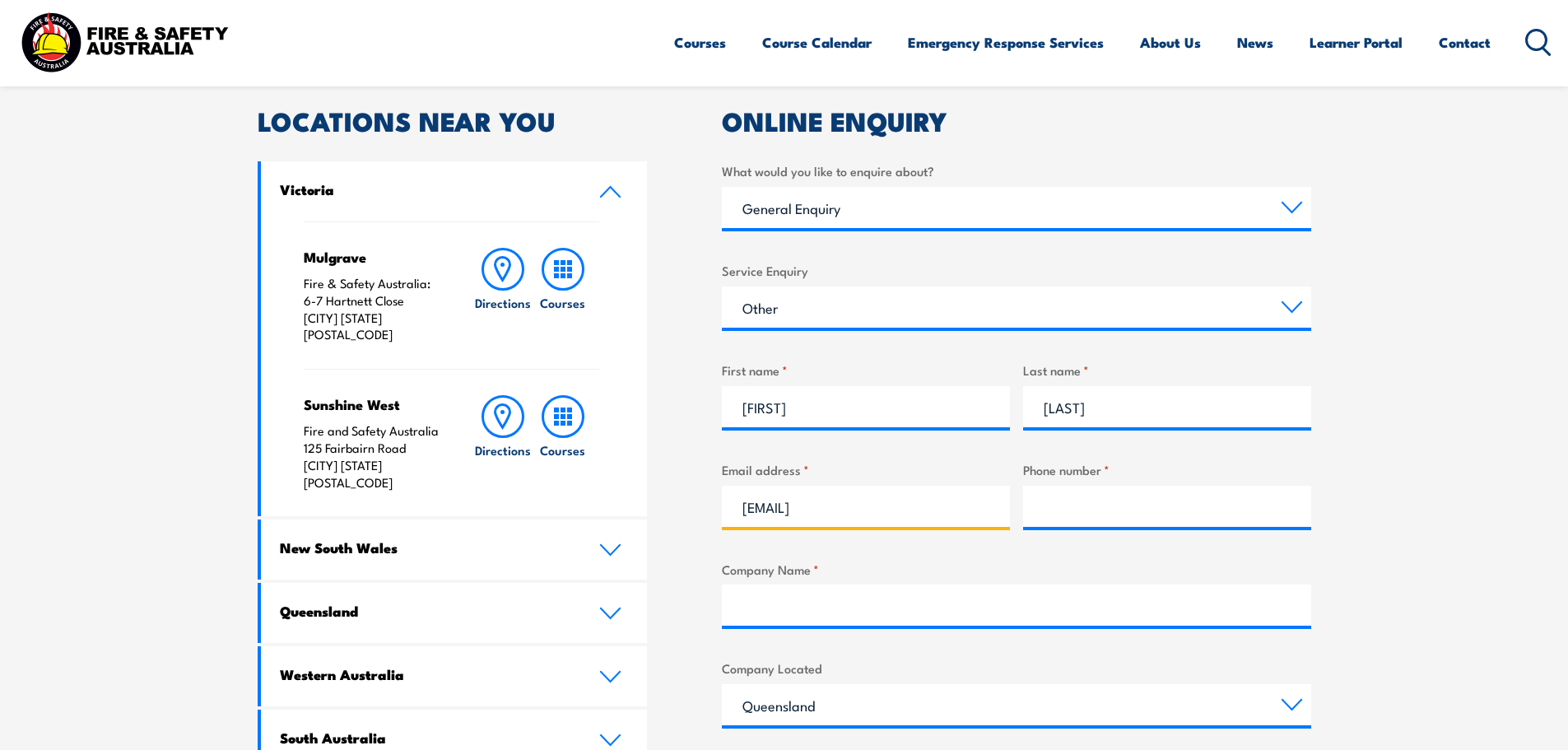 type on "[EMAIL]" 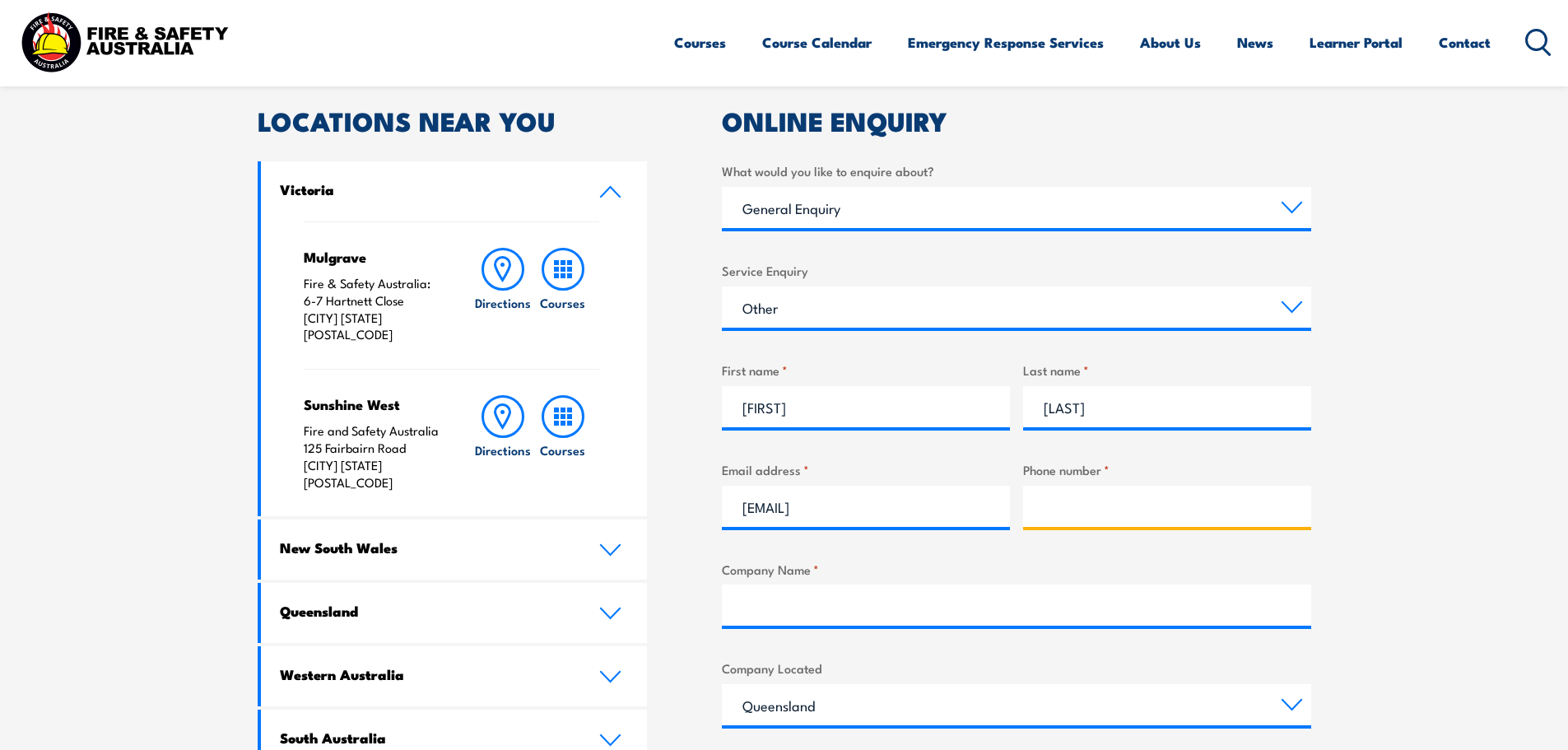 click on "Phone number *" at bounding box center (1167, 506) 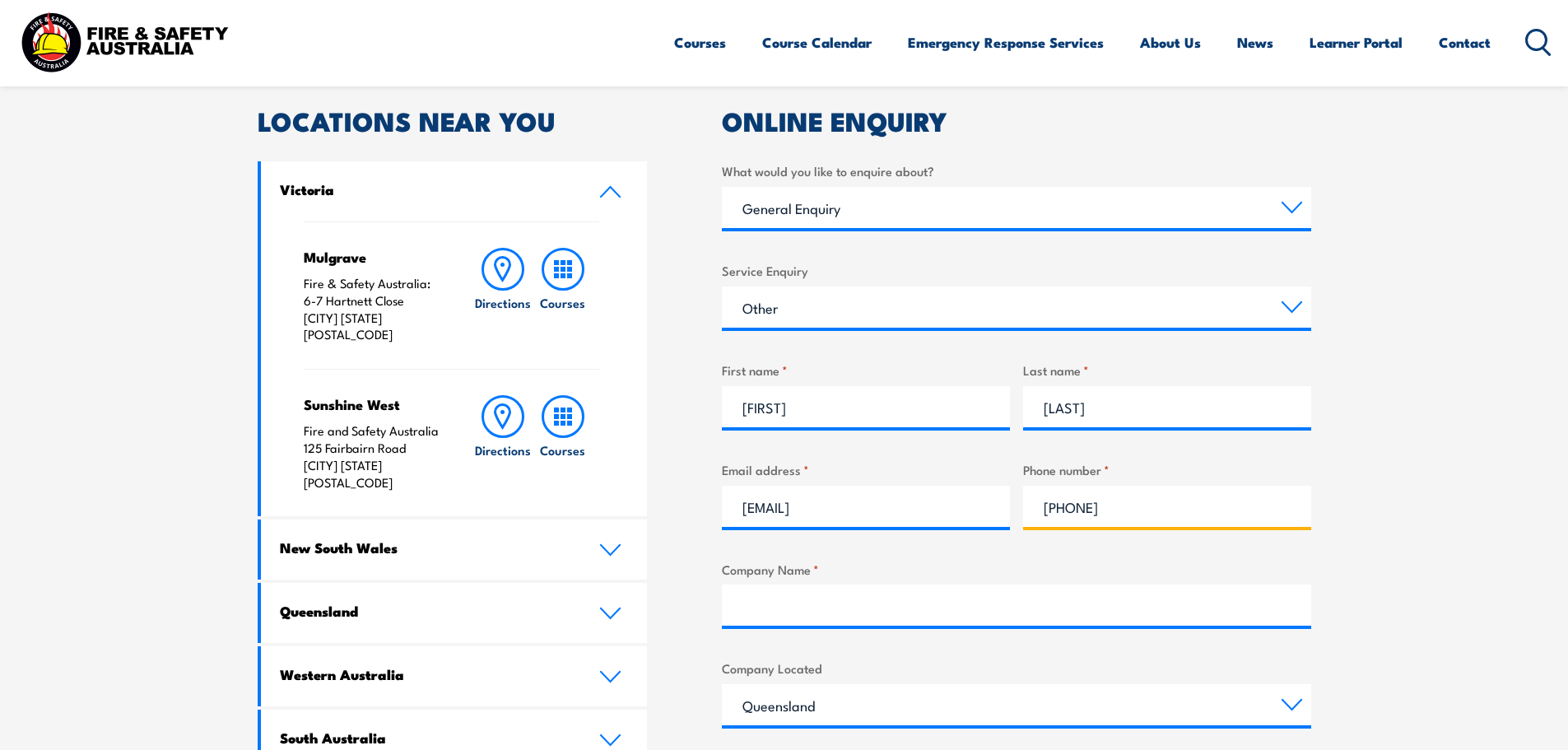 type on "[PHONE]" 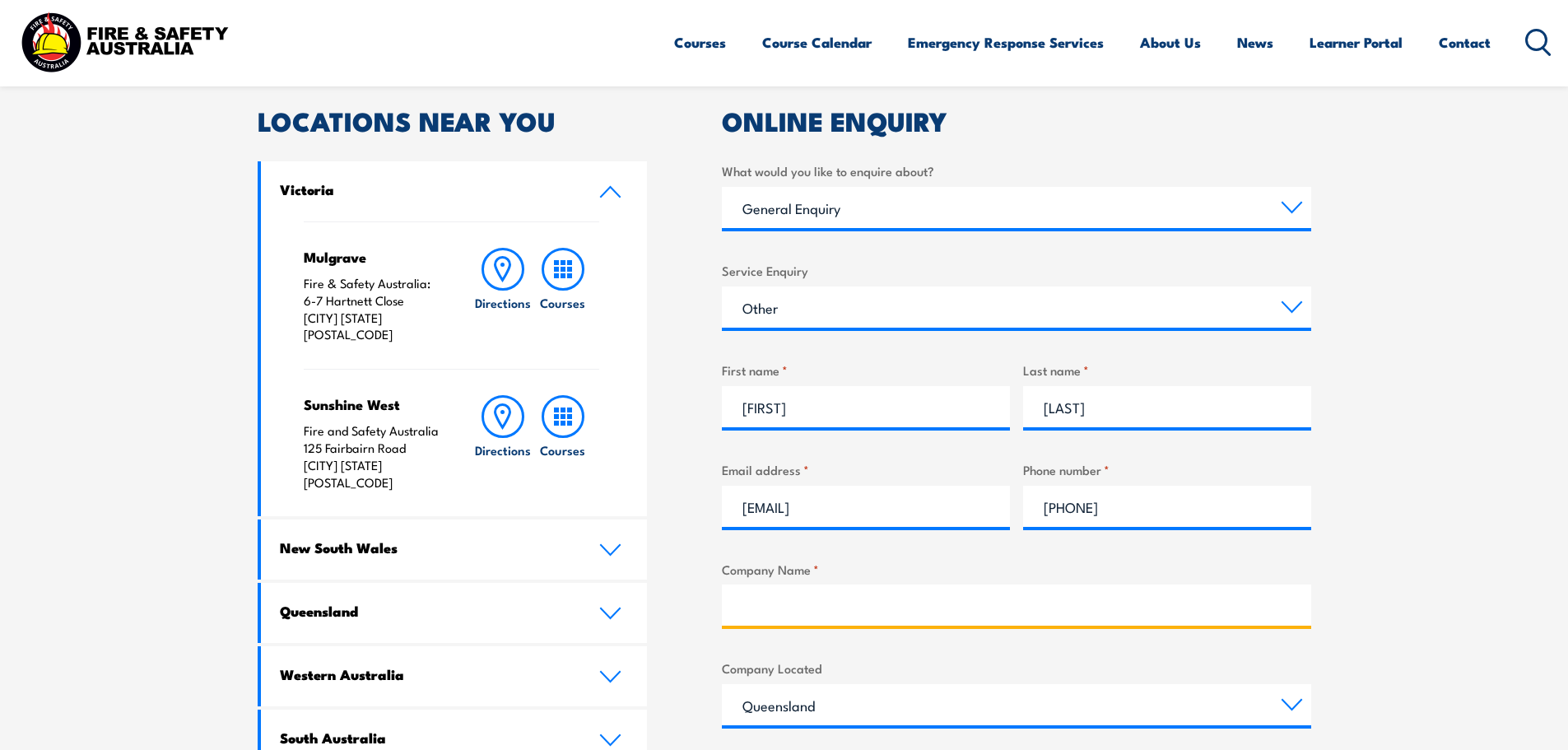 click on "Company Name *" at bounding box center [1017, 605] 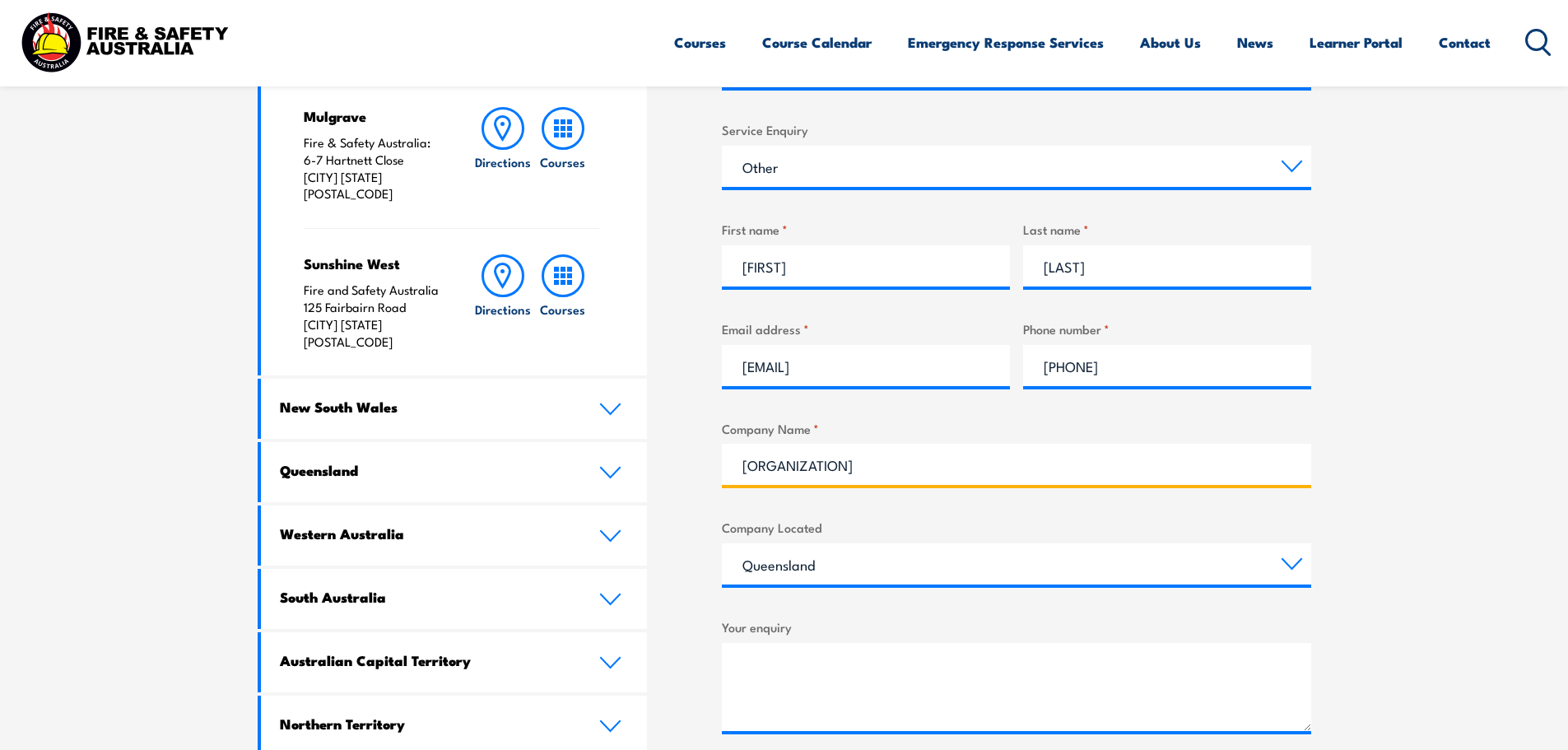 scroll, scrollTop: 741, scrollLeft: 0, axis: vertical 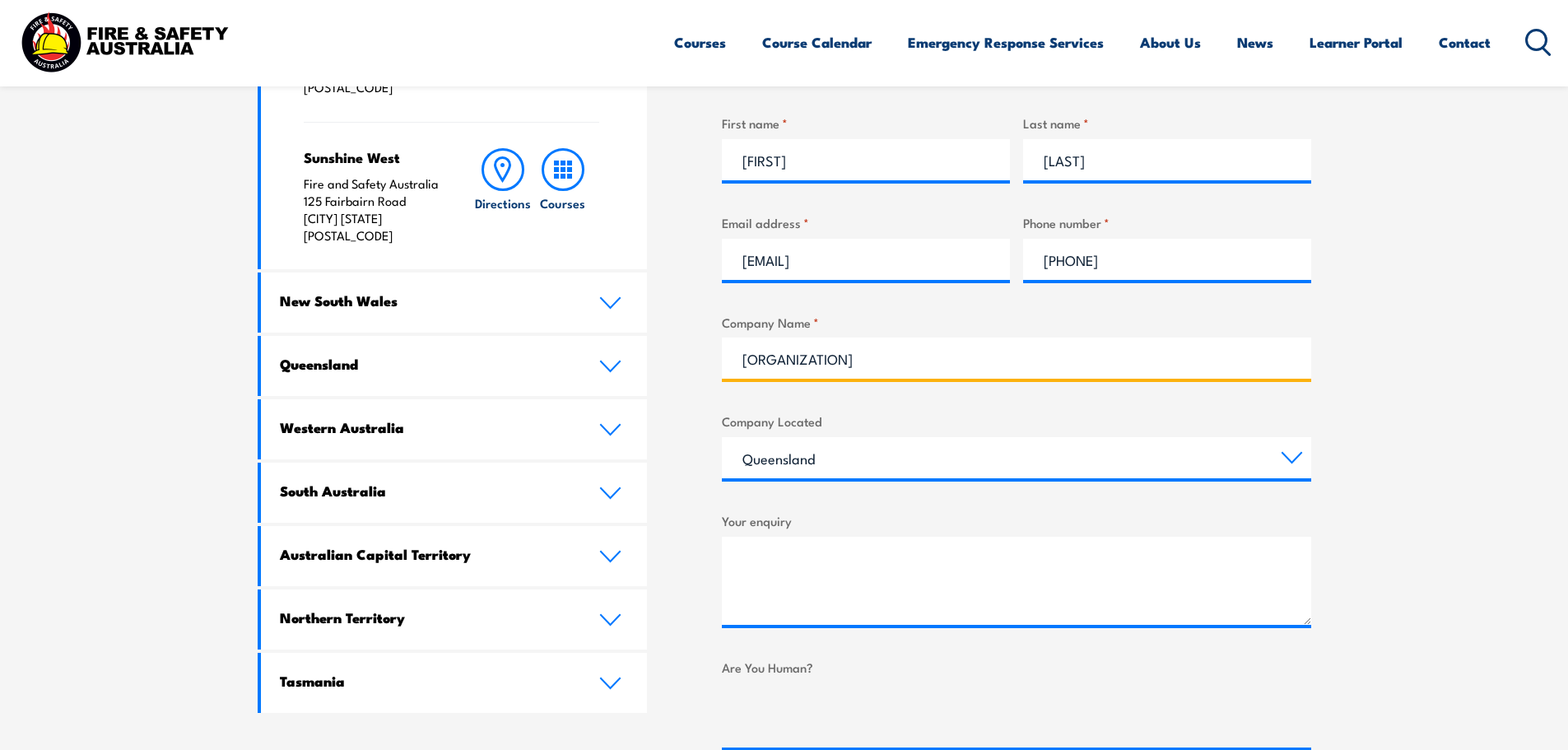 type on "[ORGANIZATION]" 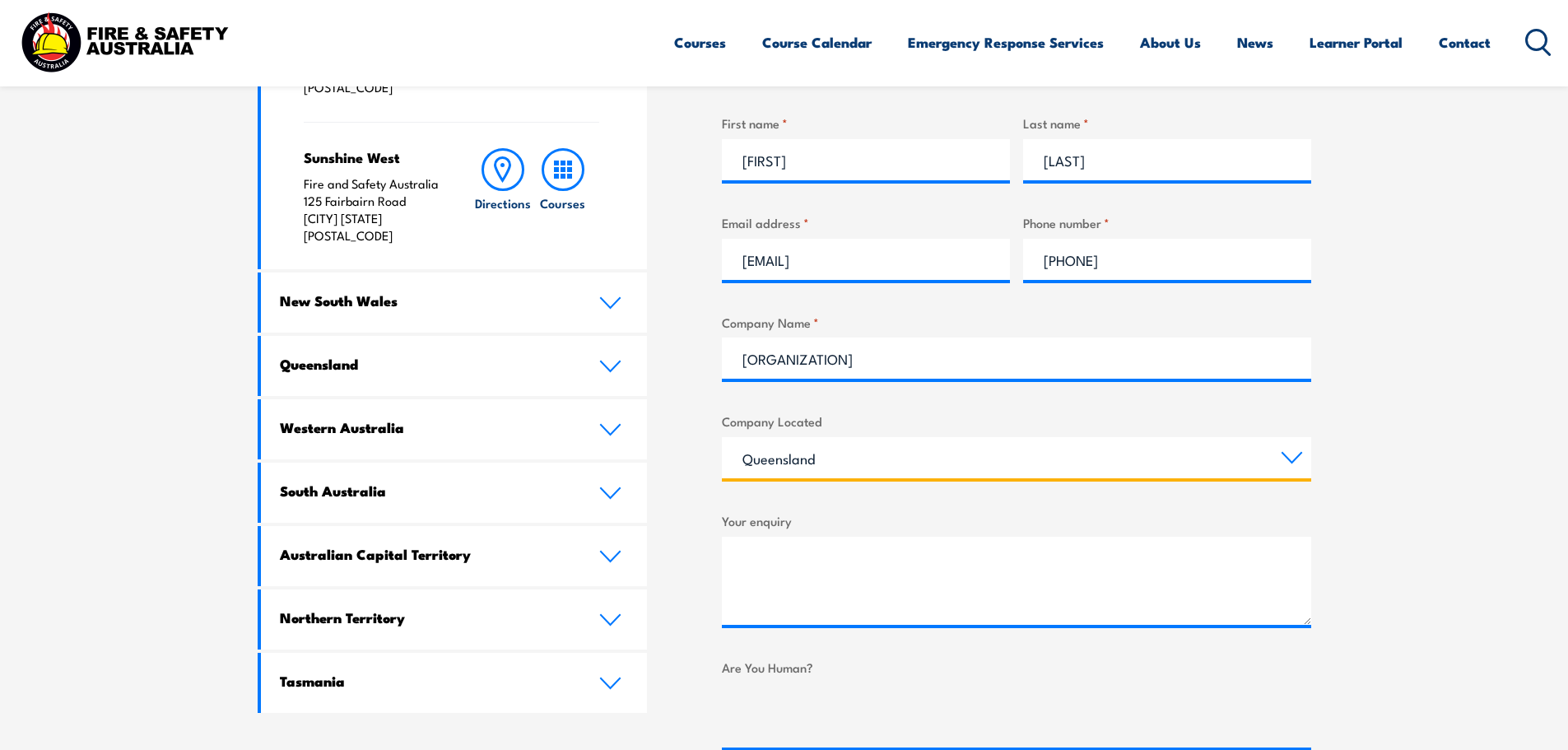 click on "Queensland New South Wales Australian Capital Territory Victoria South Australia Western Australia Northern Territory Tasmania" at bounding box center [1017, 458] 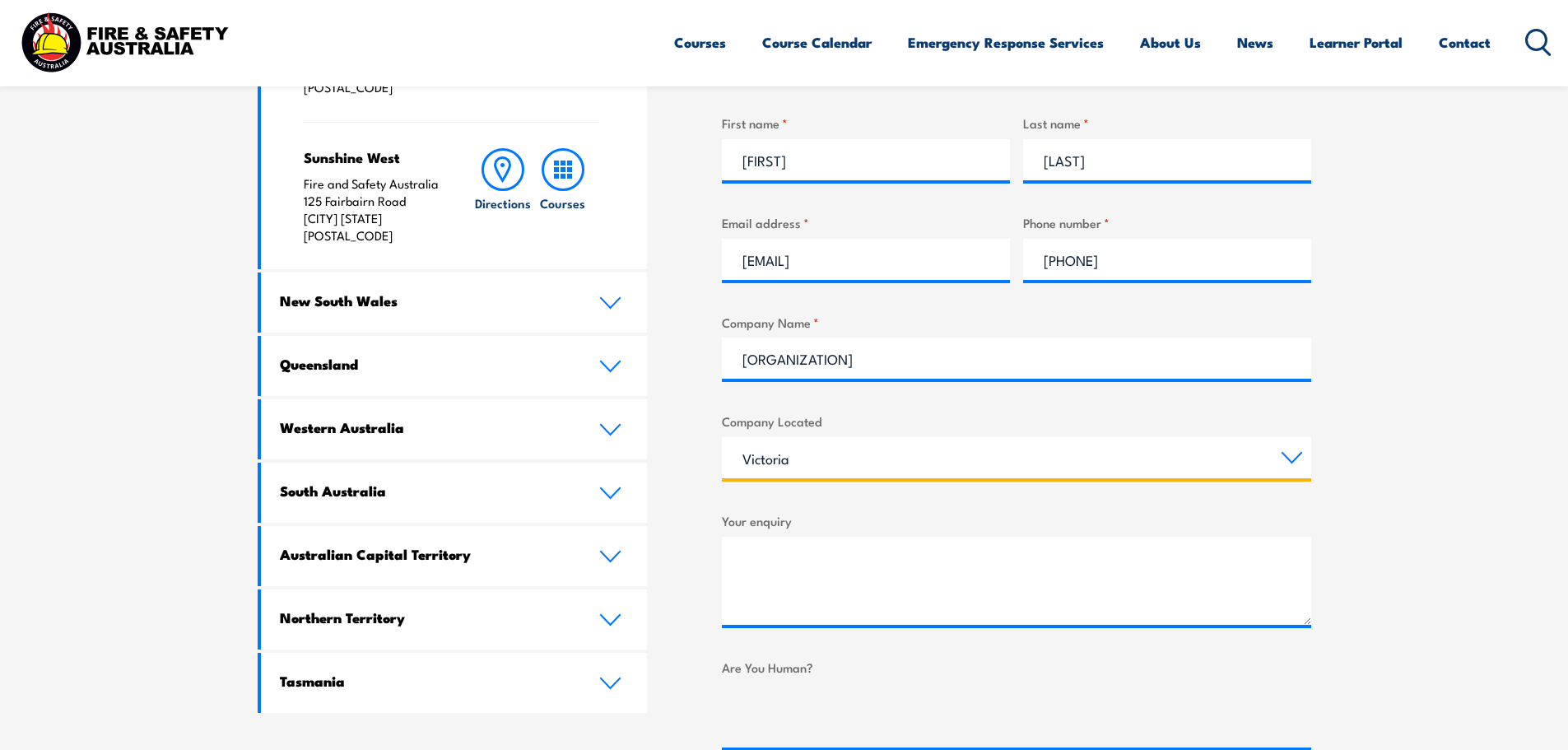 click on "Queensland New South Wales Australian Capital Territory Victoria South Australia Western Australia Northern Territory Tasmania" at bounding box center (1017, 458) 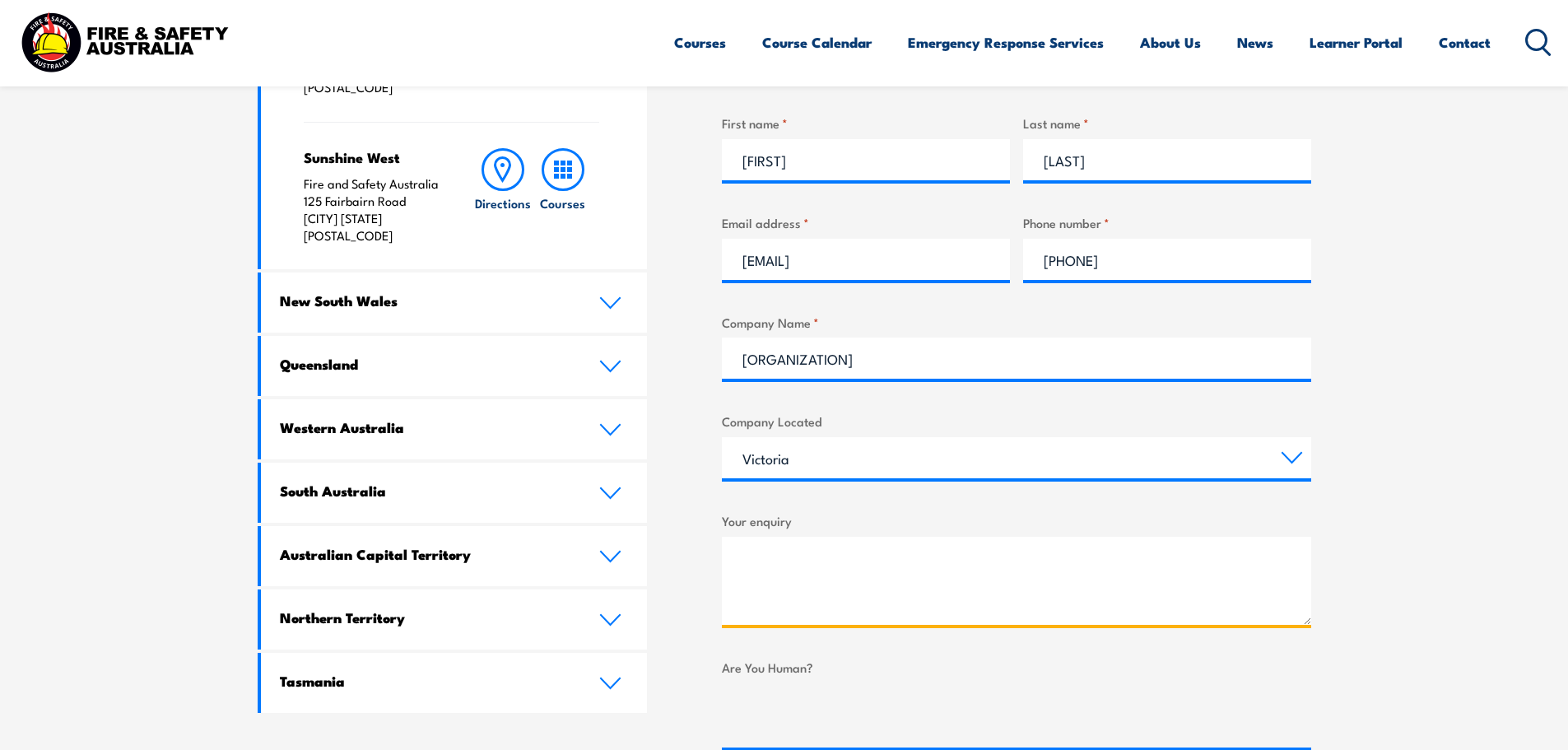 click on "Your enquiry" at bounding box center (1017, 580) 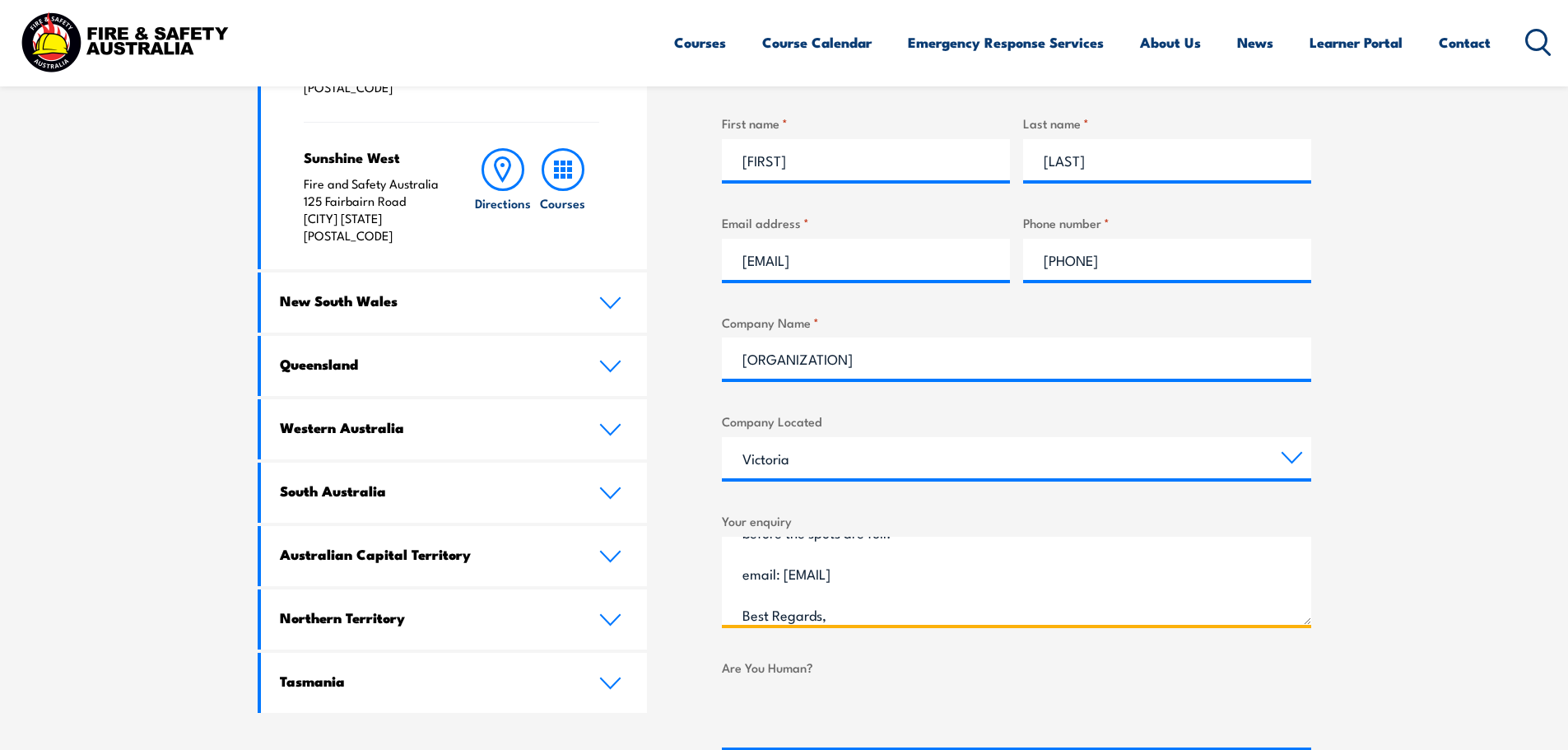 scroll, scrollTop: 108, scrollLeft: 0, axis: vertical 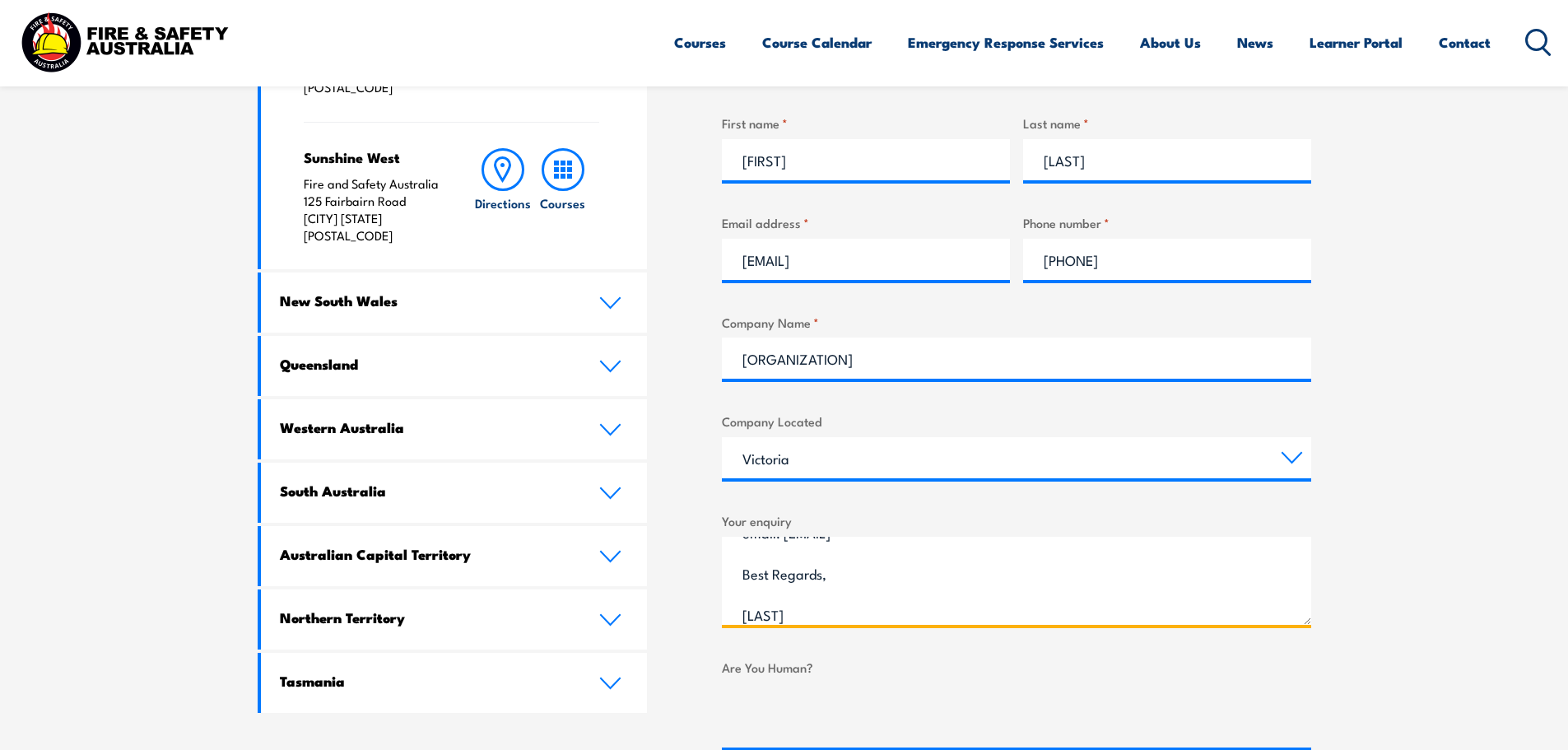 type on "Hi, Can we please a credit account? We need this urgently as we need to book sessions before the spots are full.
email: [EMAIL]
Best Regards,
[LAST]" 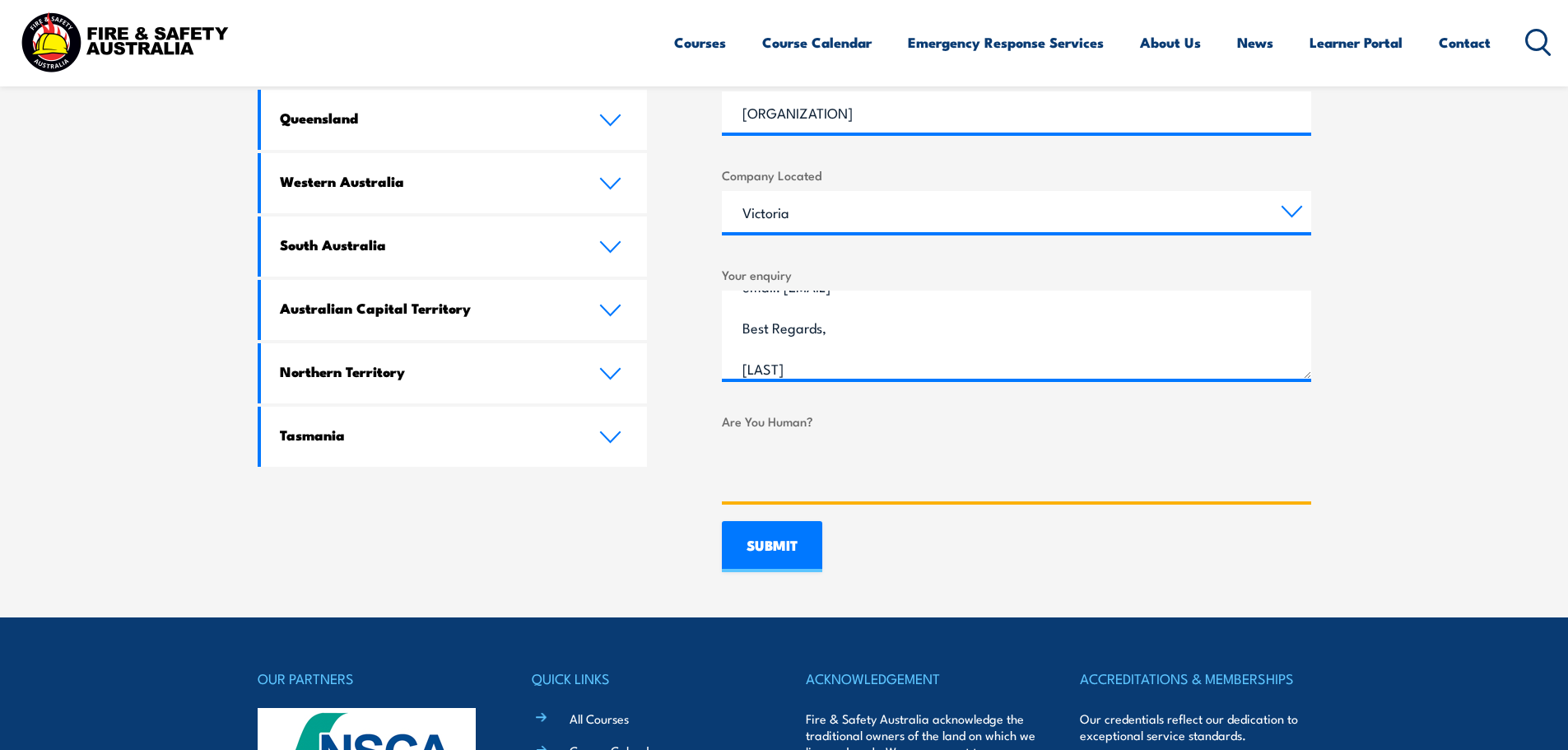 scroll, scrollTop: 988, scrollLeft: 0, axis: vertical 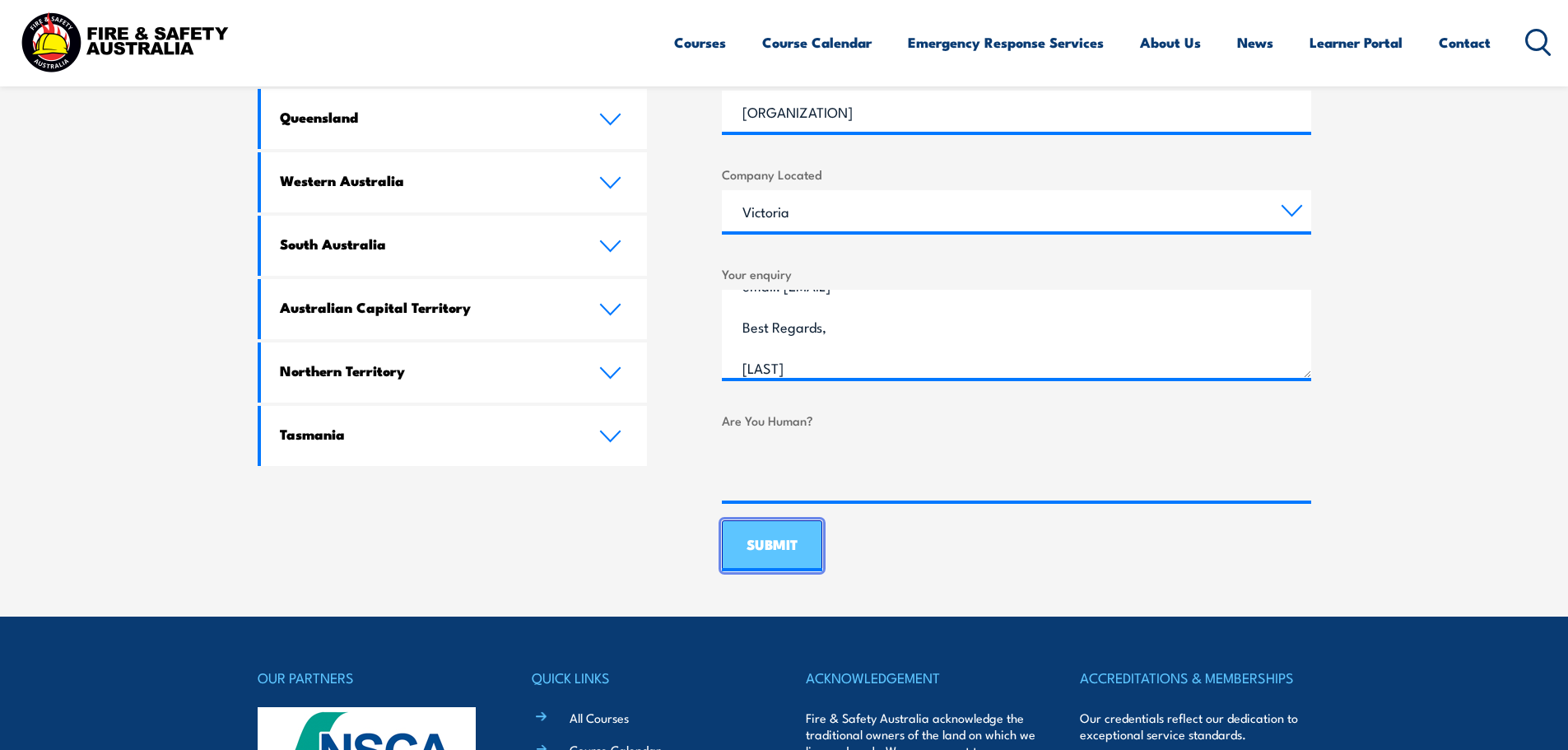 click on "SUBMIT" at bounding box center [772, 546] 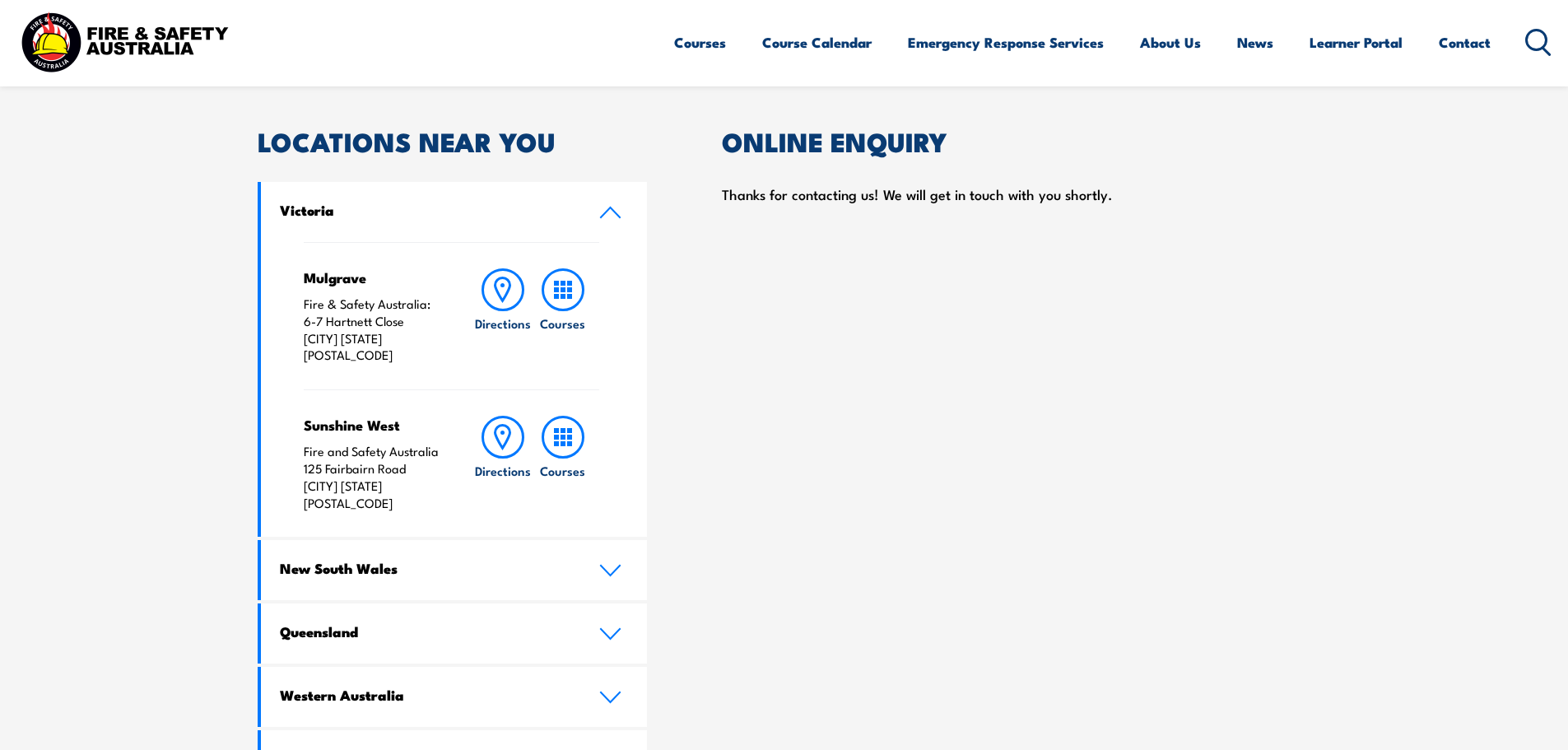 scroll, scrollTop: 165, scrollLeft: 0, axis: vertical 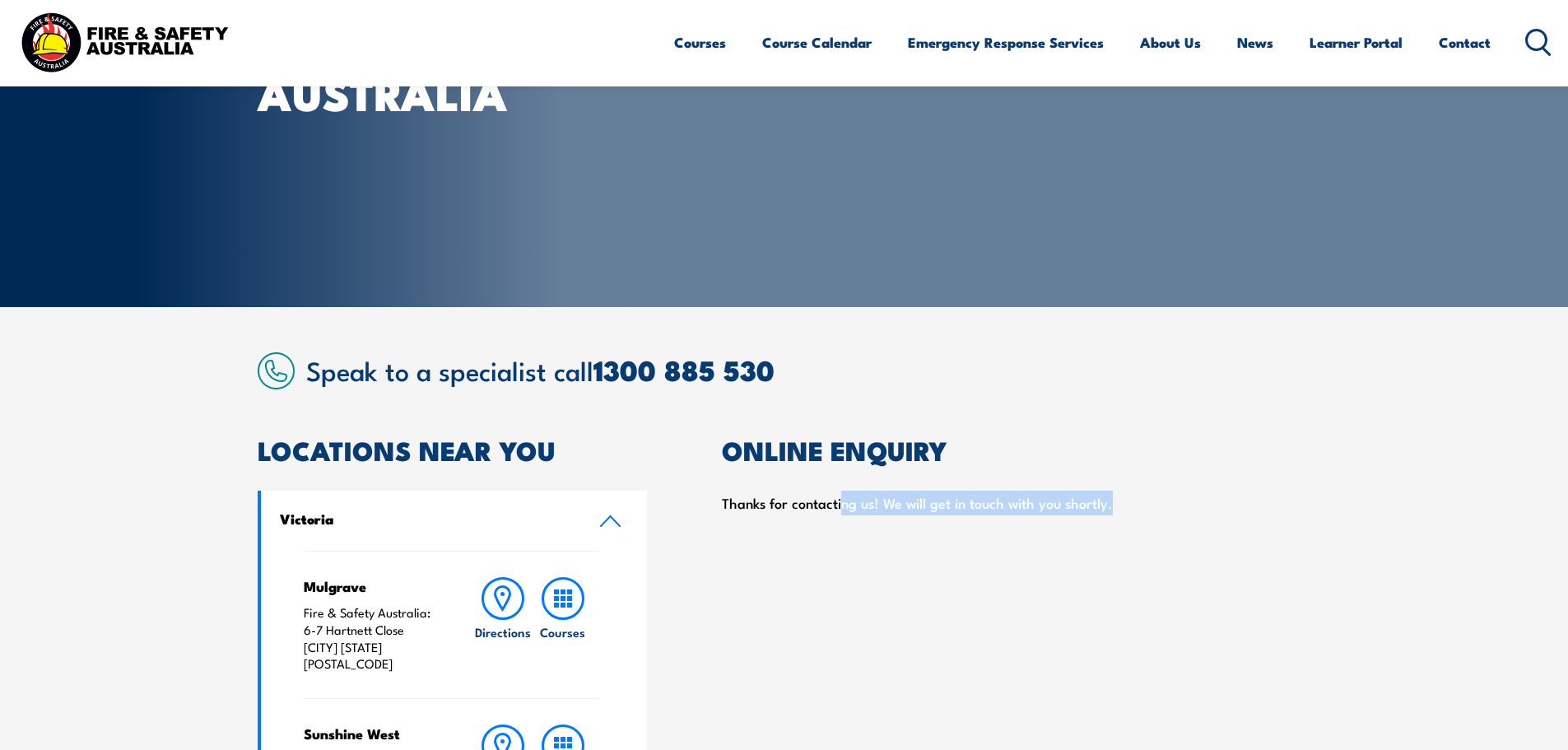 drag, startPoint x: 840, startPoint y: 504, endPoint x: 1135, endPoint y: 513, distance: 295.13726 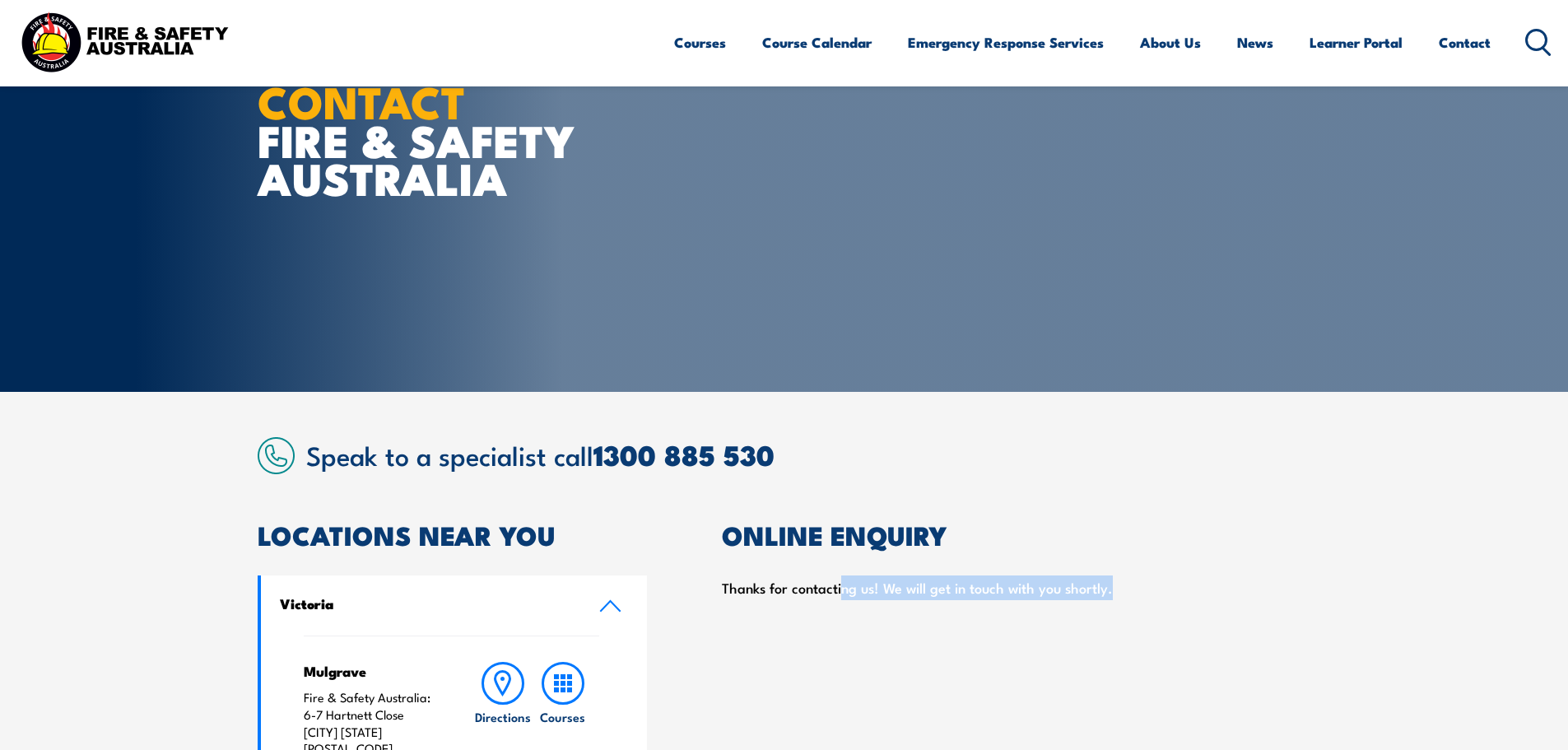 scroll, scrollTop: 0, scrollLeft: 0, axis: both 